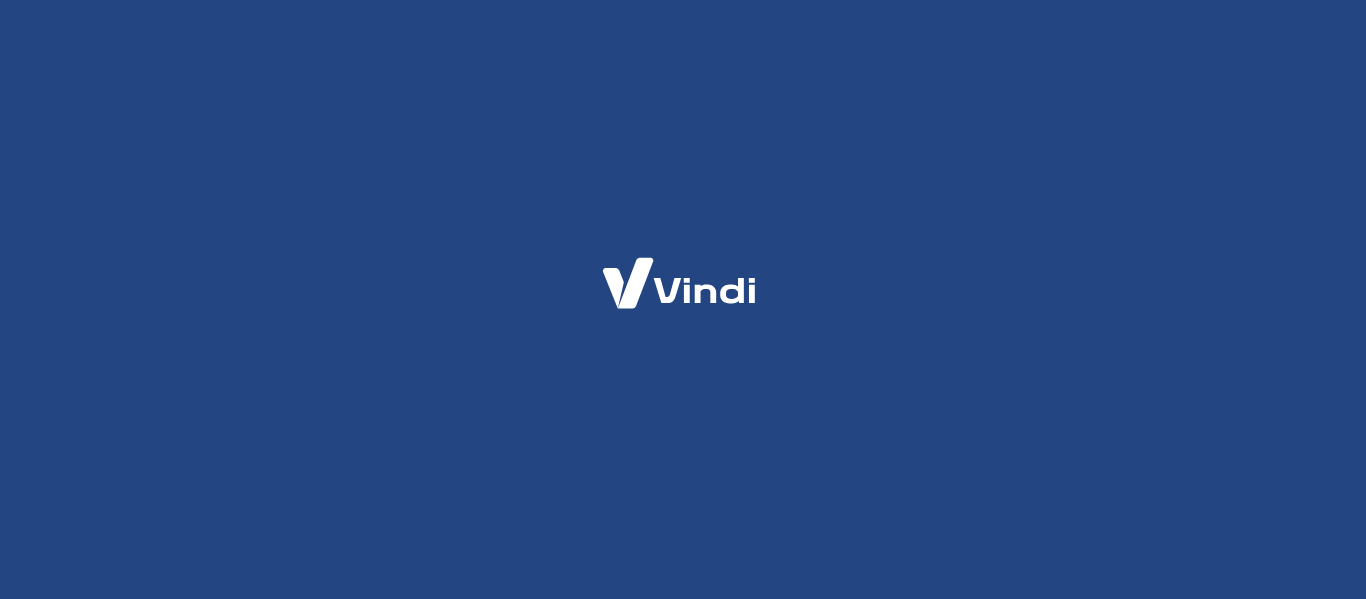 scroll, scrollTop: 0, scrollLeft: 0, axis: both 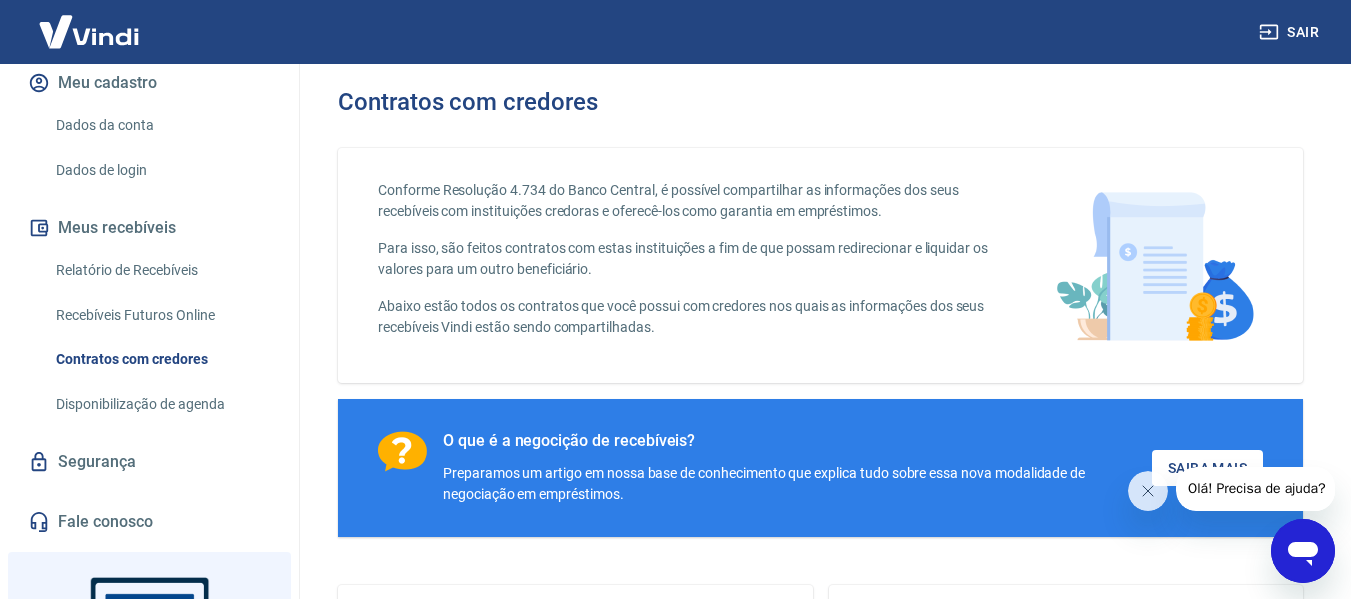 click on "Fale conosco" at bounding box center [149, 522] 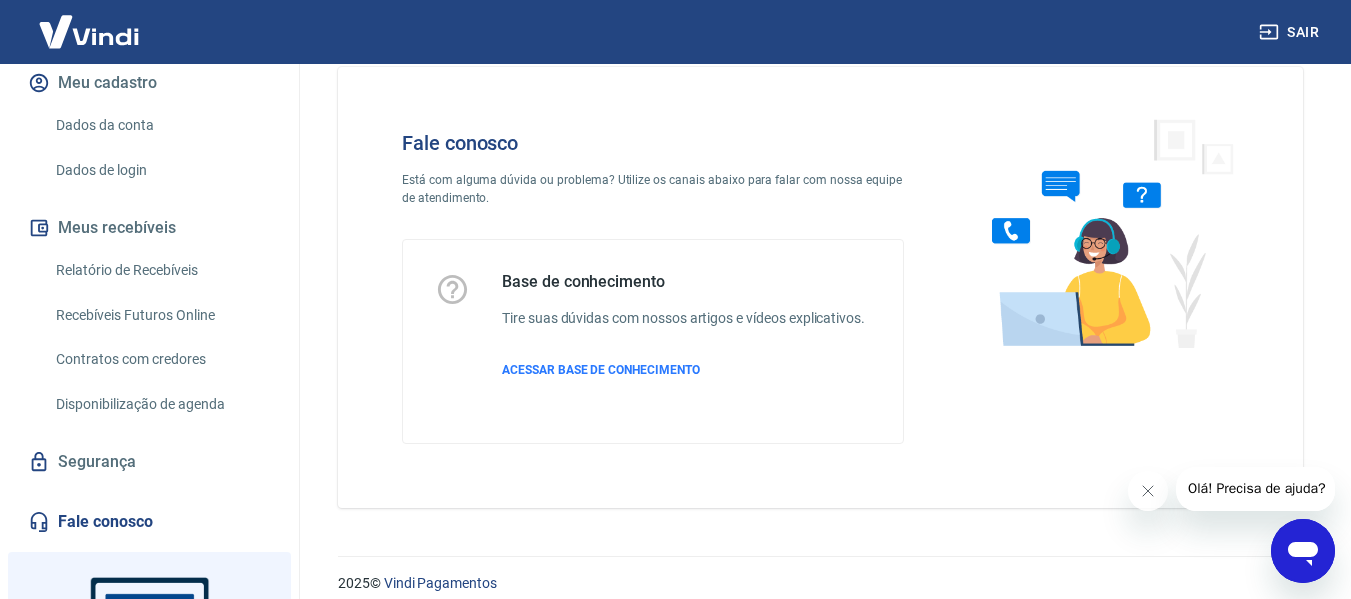 scroll, scrollTop: 56, scrollLeft: 0, axis: vertical 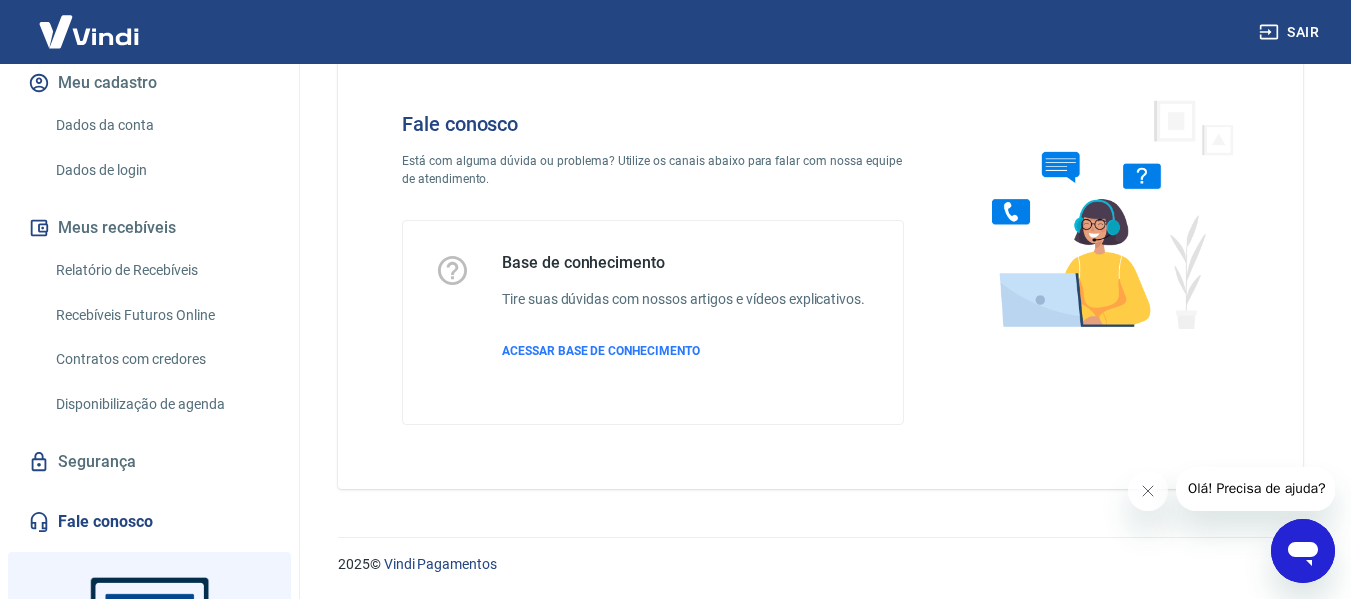 click 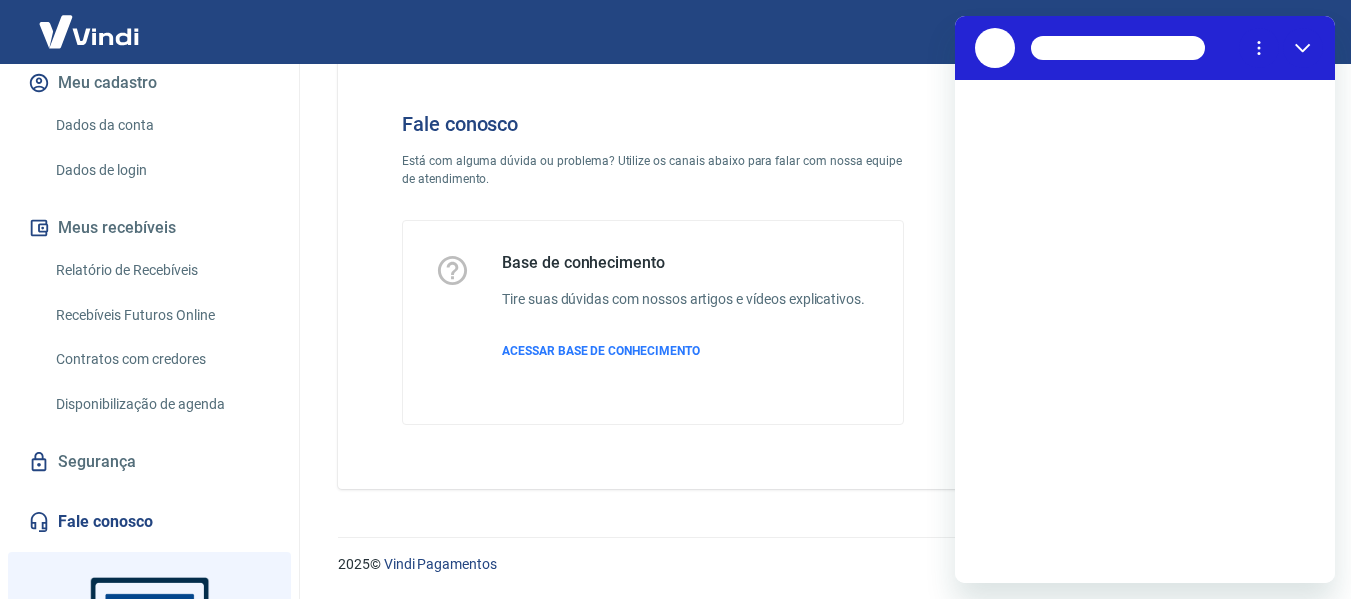 scroll, scrollTop: 0, scrollLeft: 0, axis: both 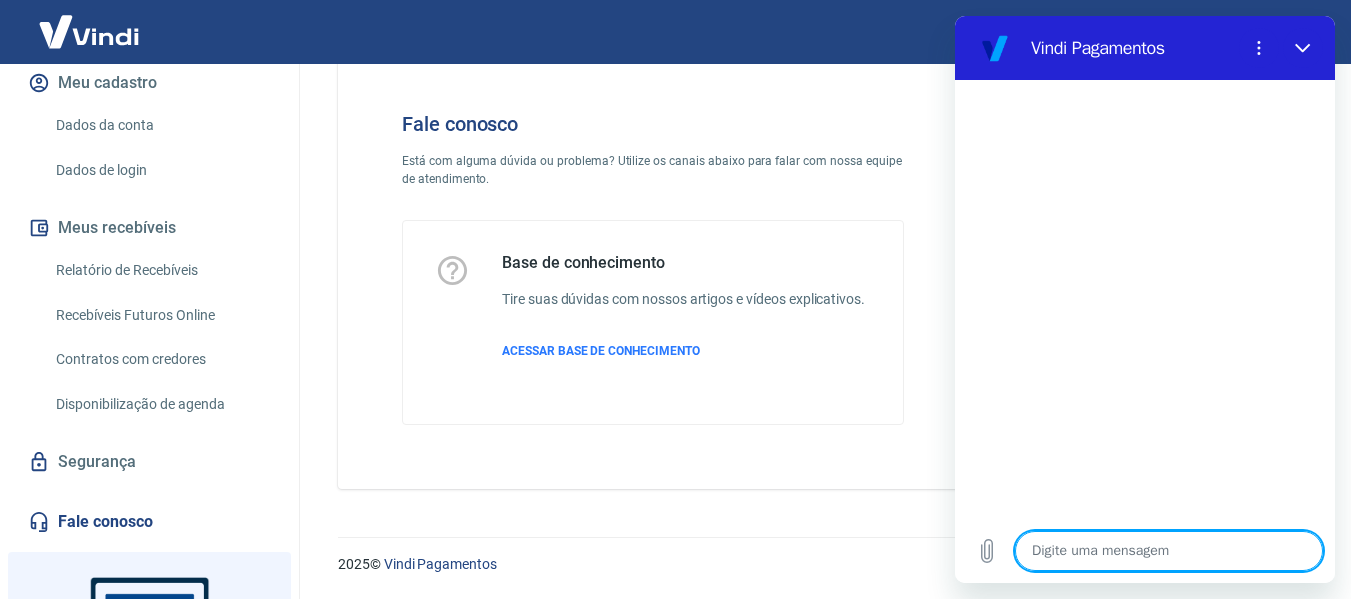 click at bounding box center (1169, 551) 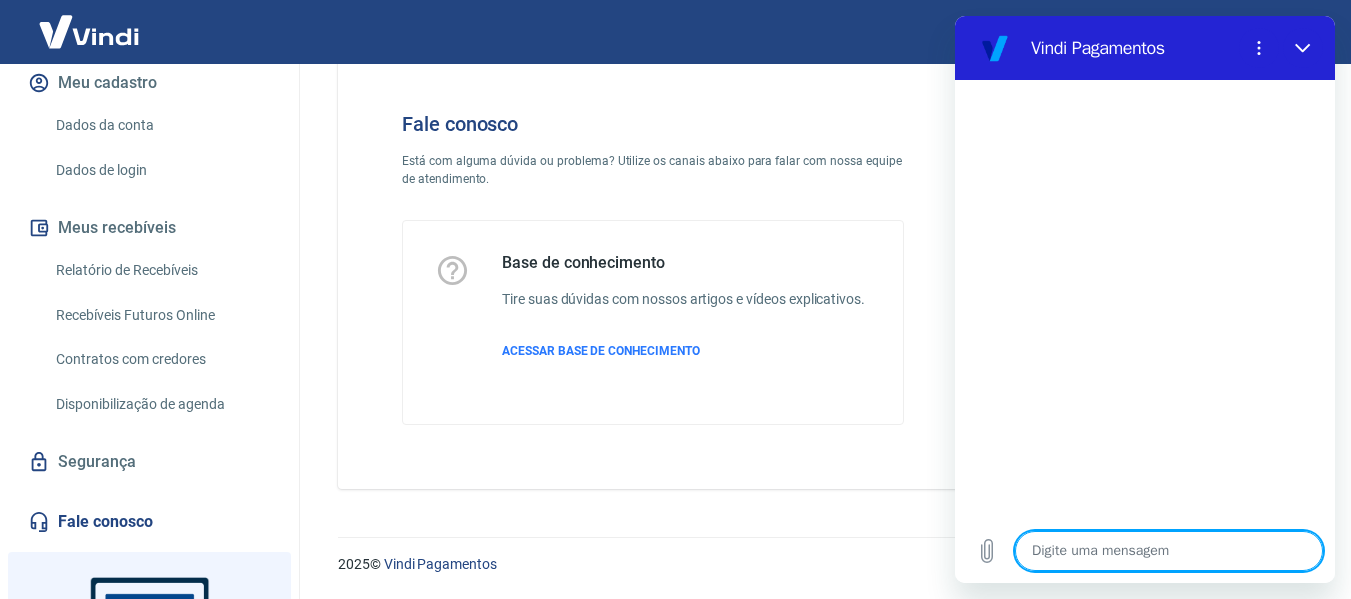 type on "B" 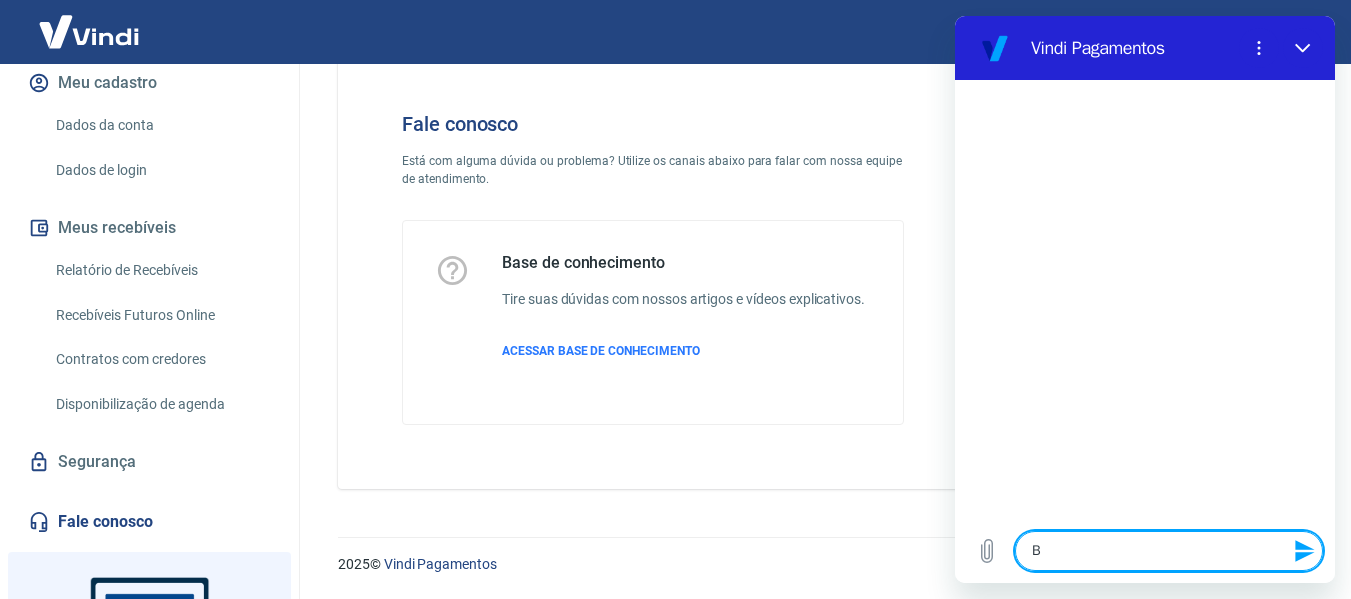type on "BO" 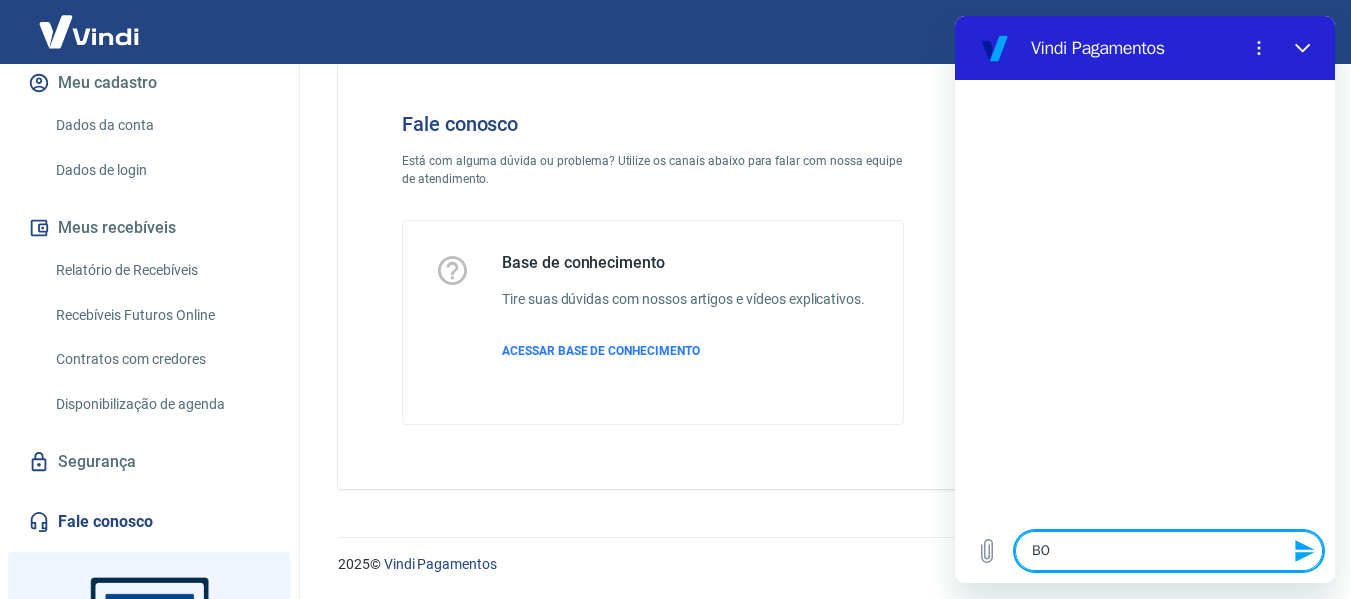 type on "BOA" 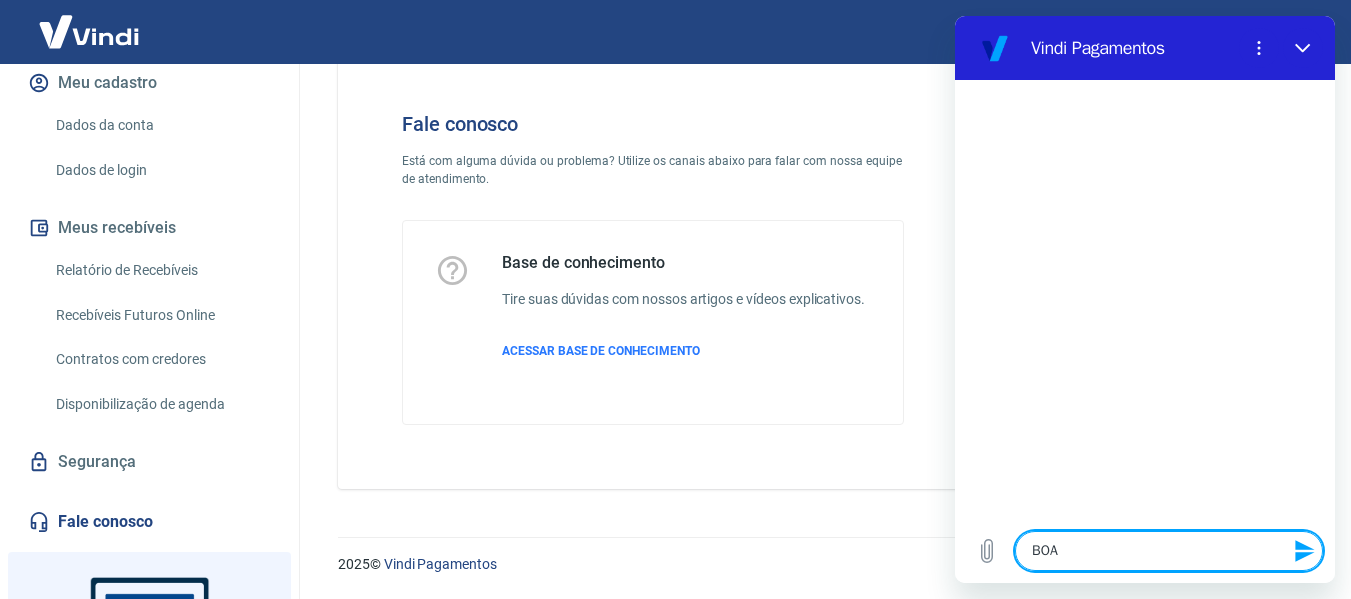 type on "BOA" 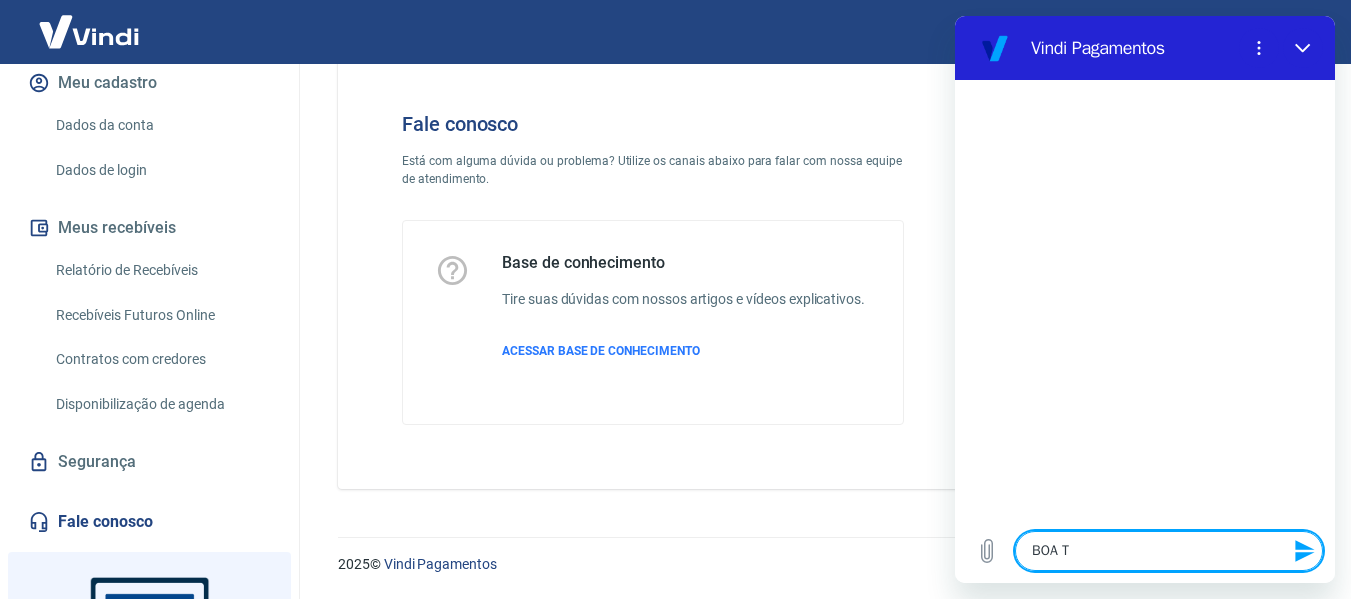 type on "BOA TA" 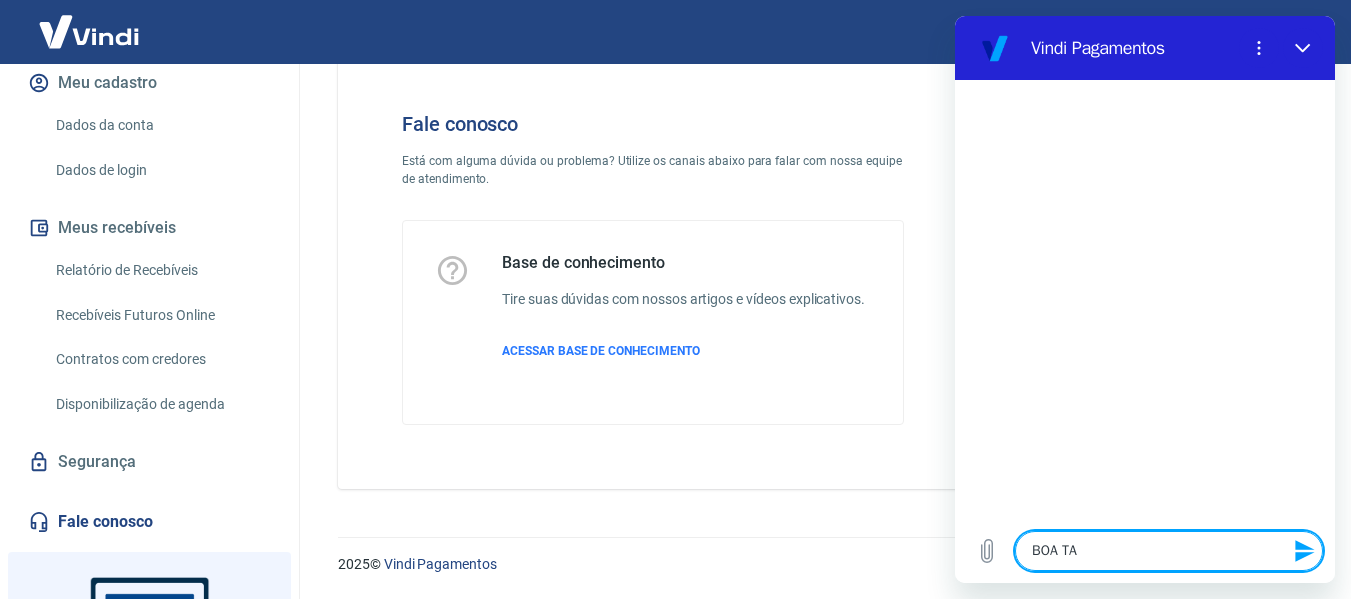 type on "BOA TAR" 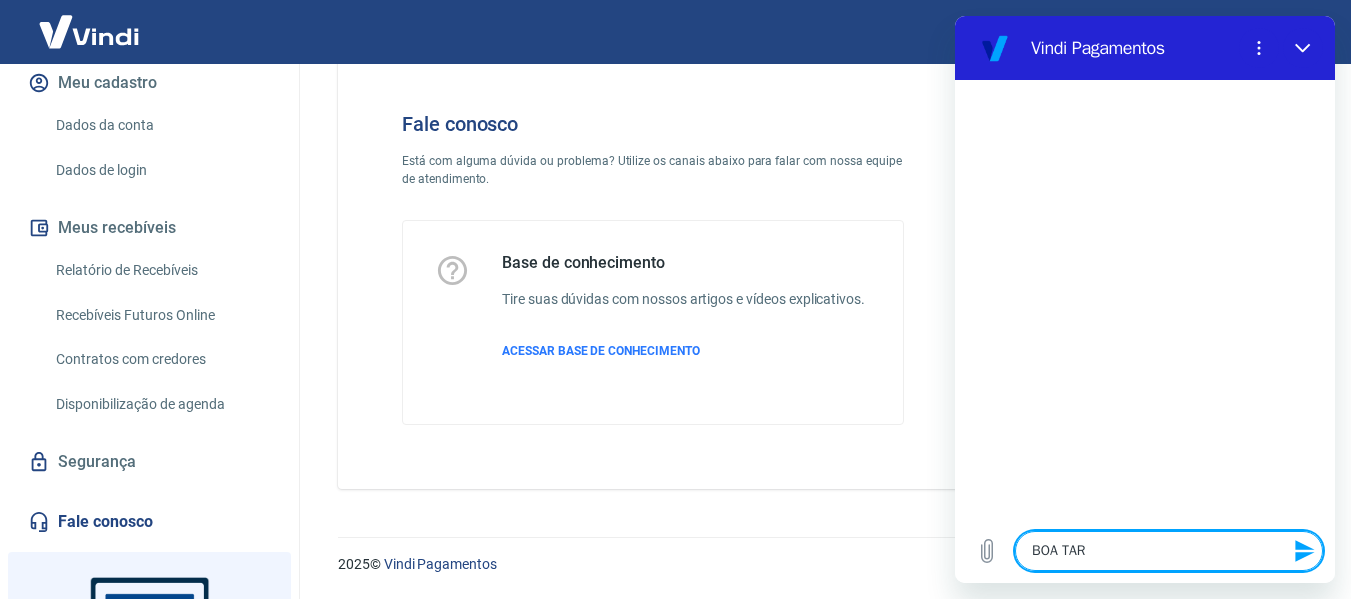 type on "BOA TARD" 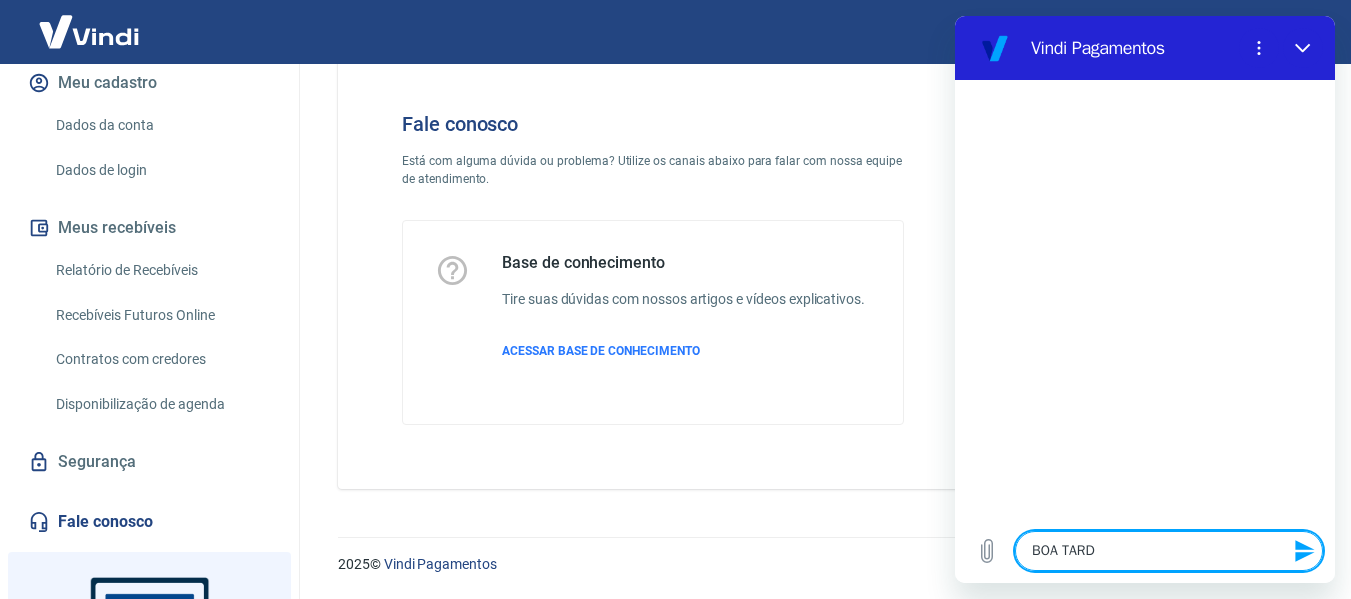 type on "x" 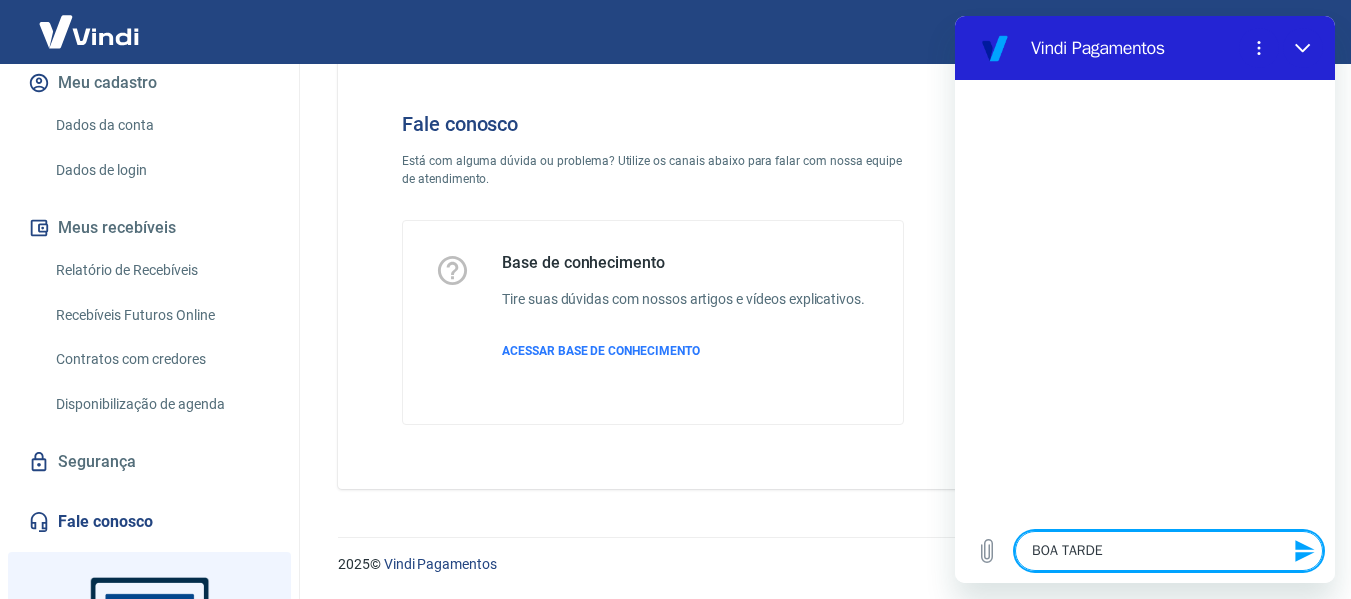 type on "BOA TARD" 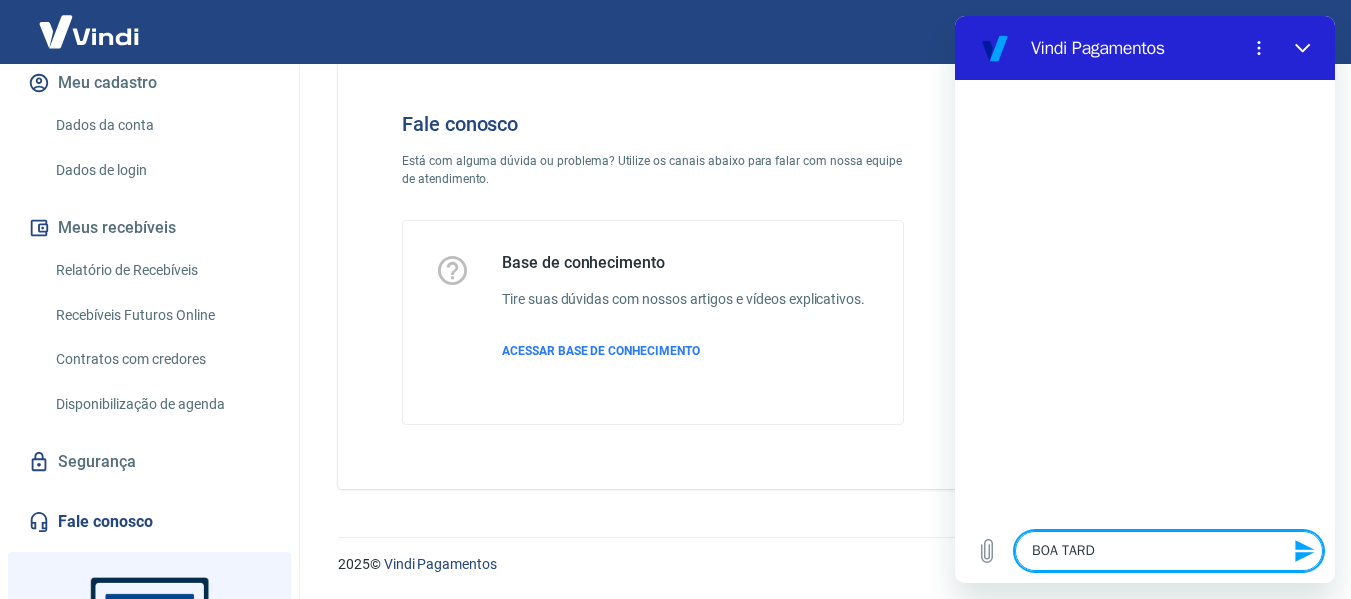 type on "x" 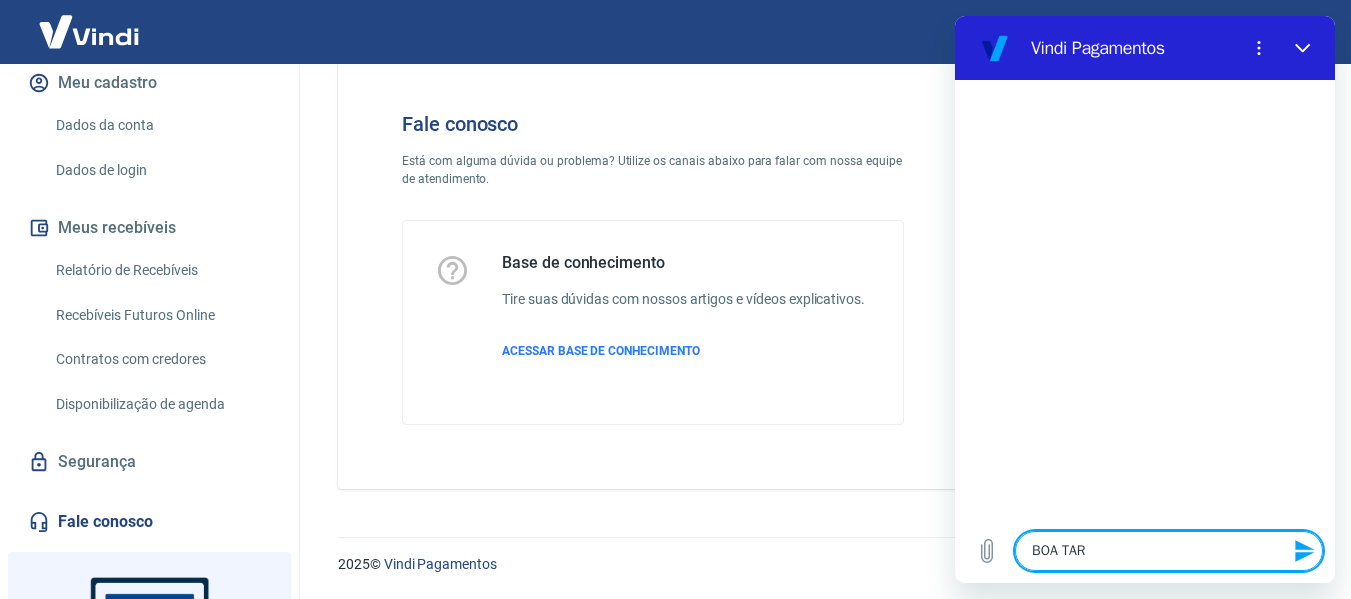 type on "BOA TA" 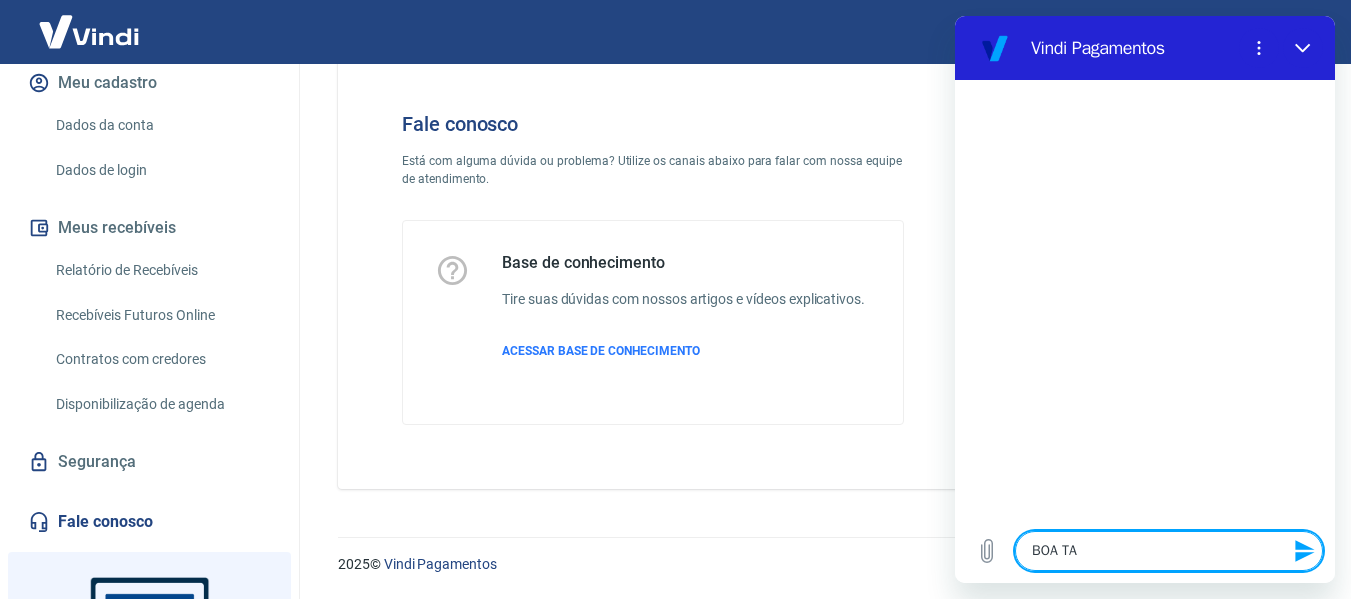 type on "BOA T" 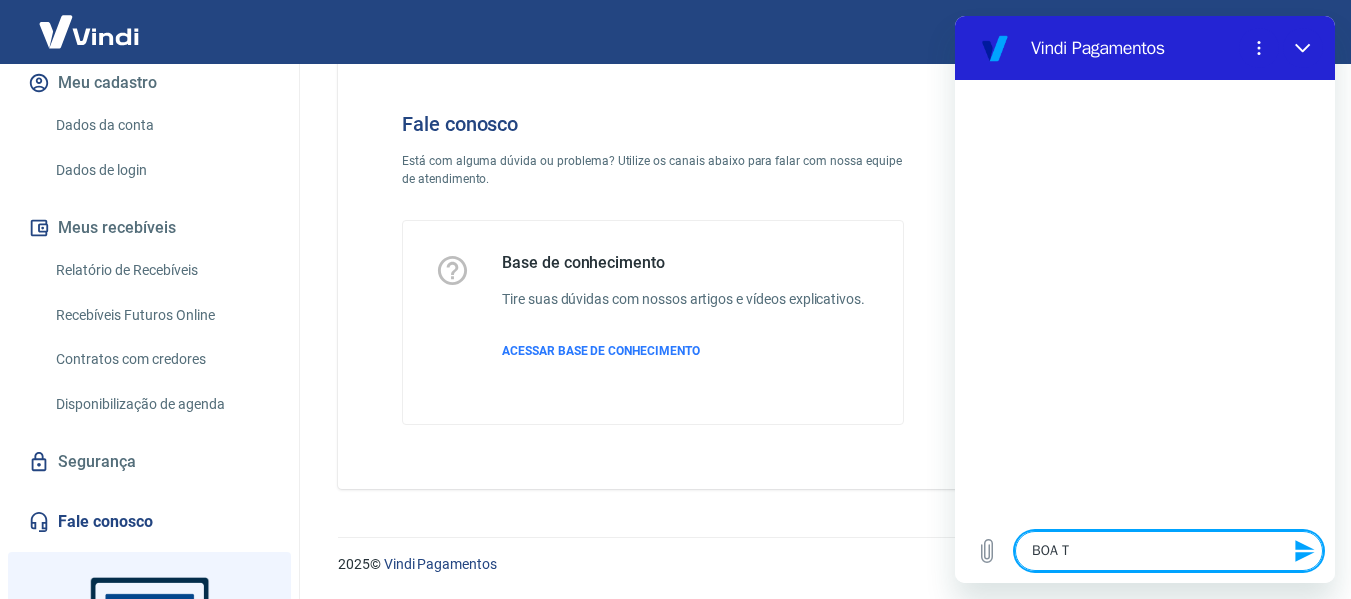 type on "BOA" 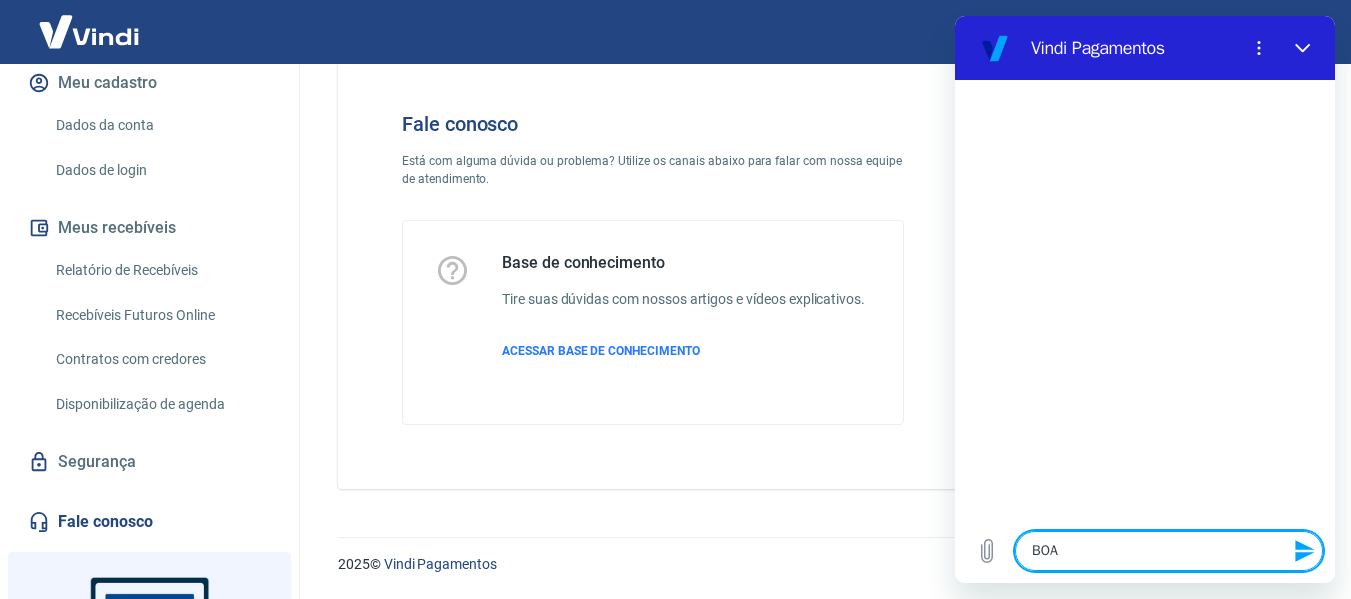type on "BOA" 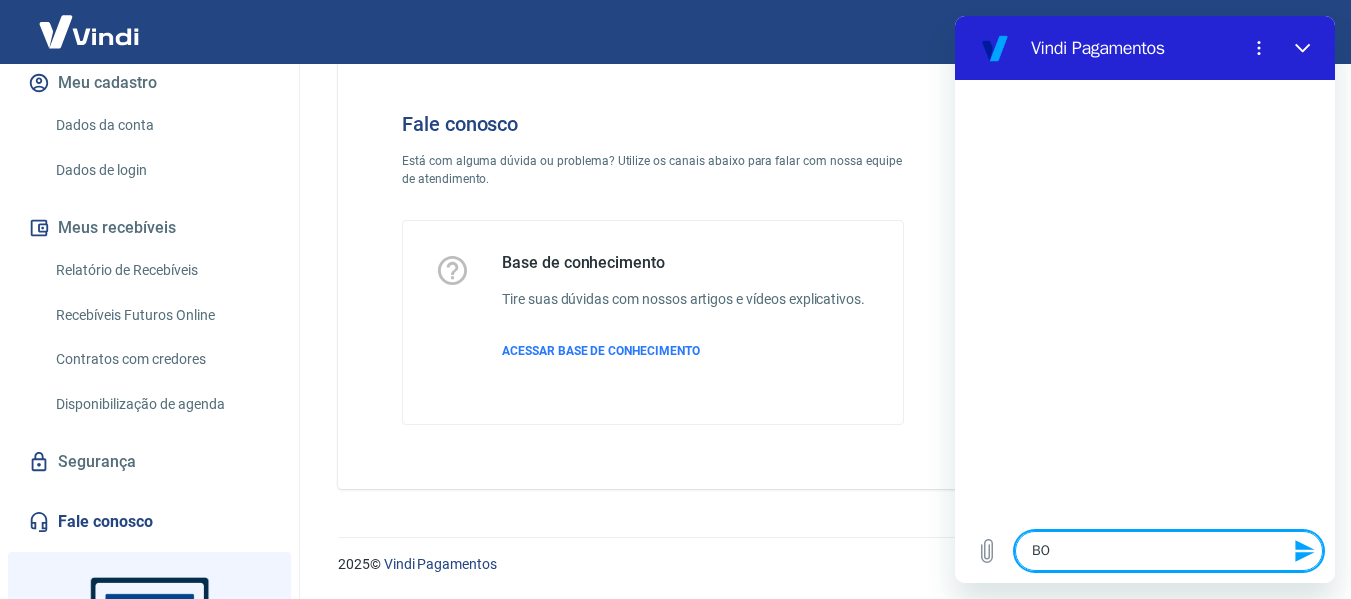 type on "B" 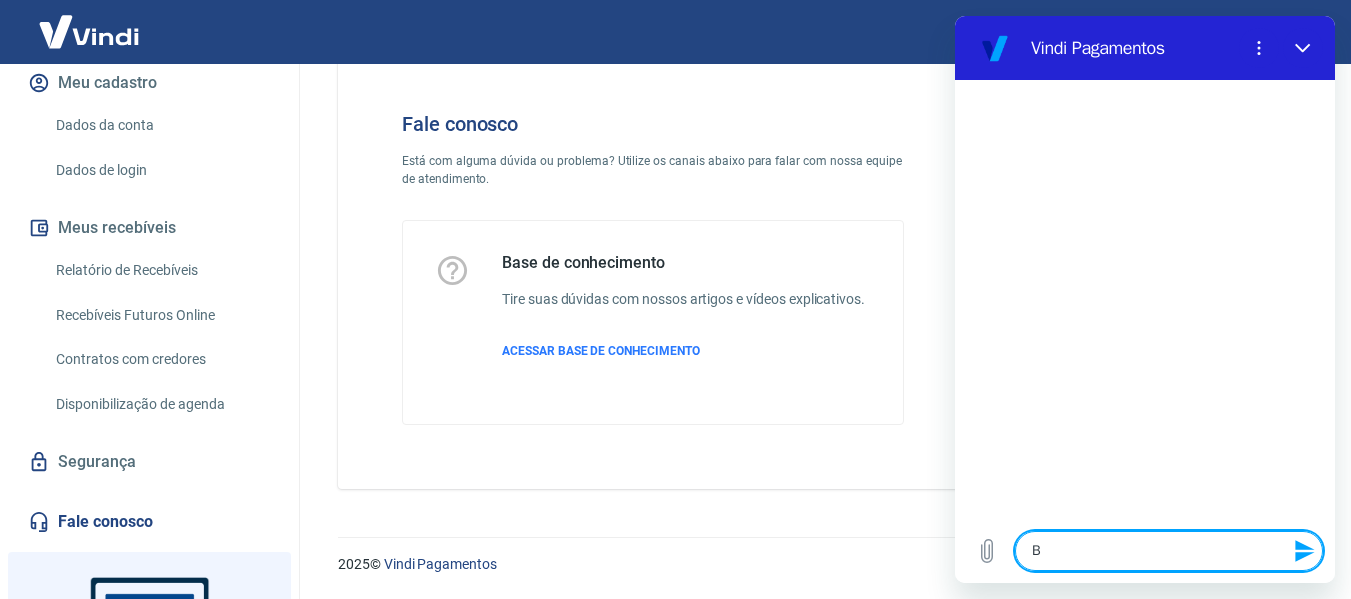 type 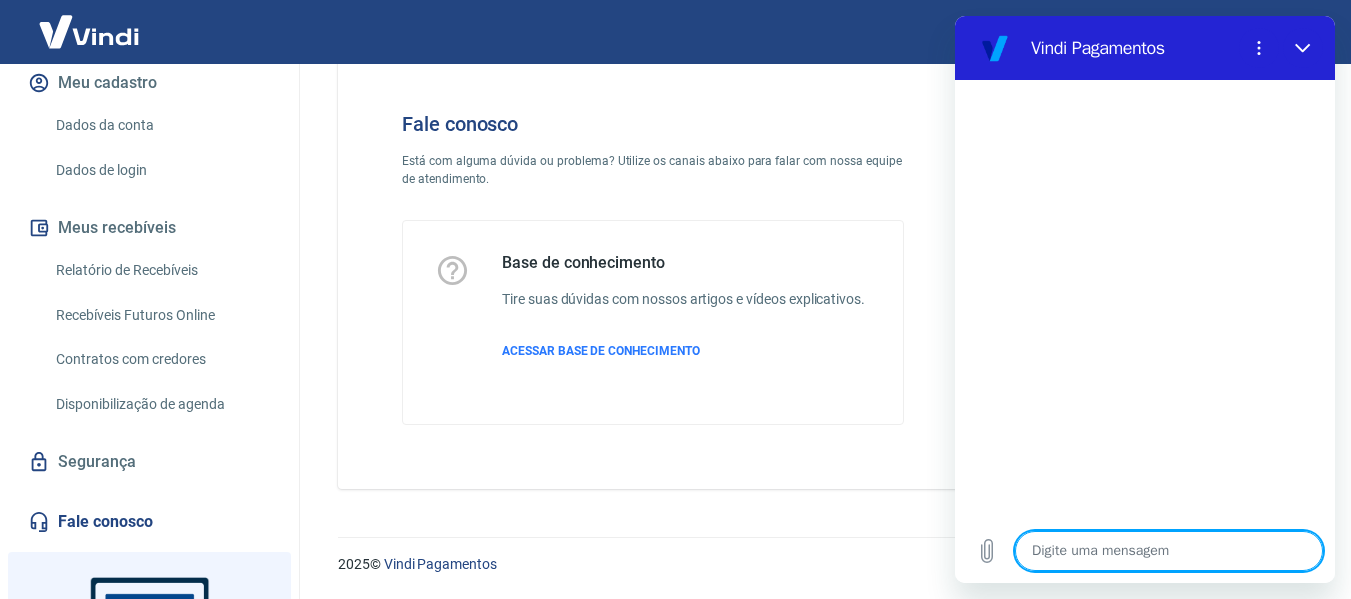type on "b" 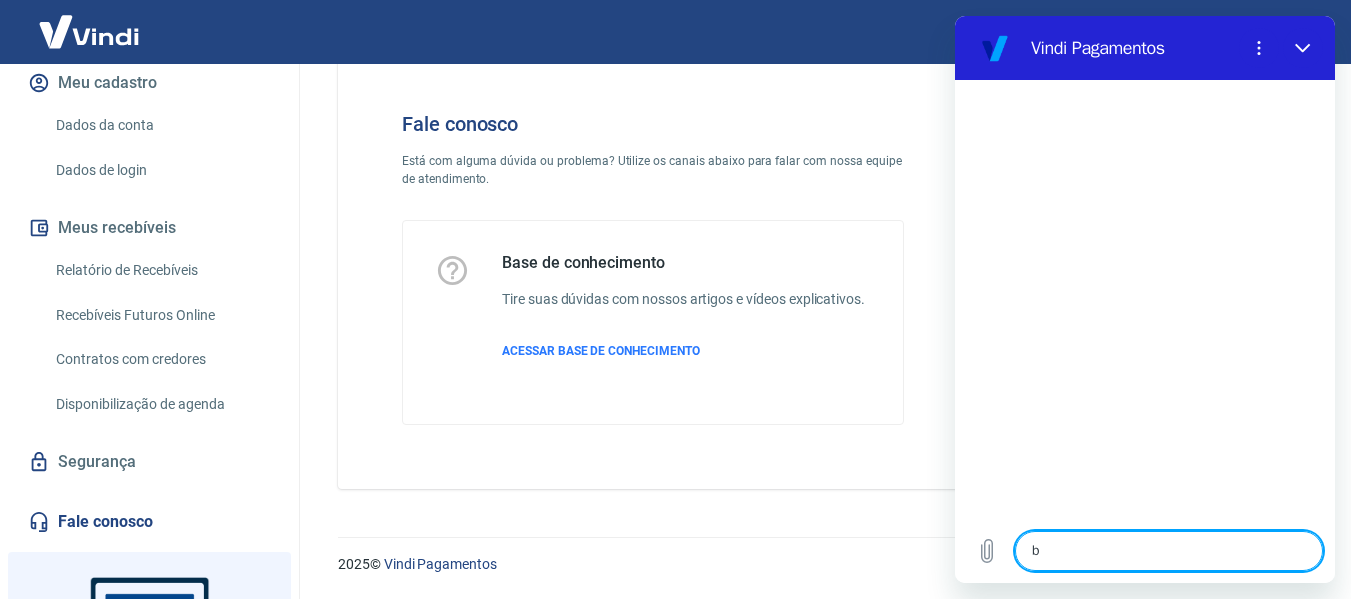 type on "bo" 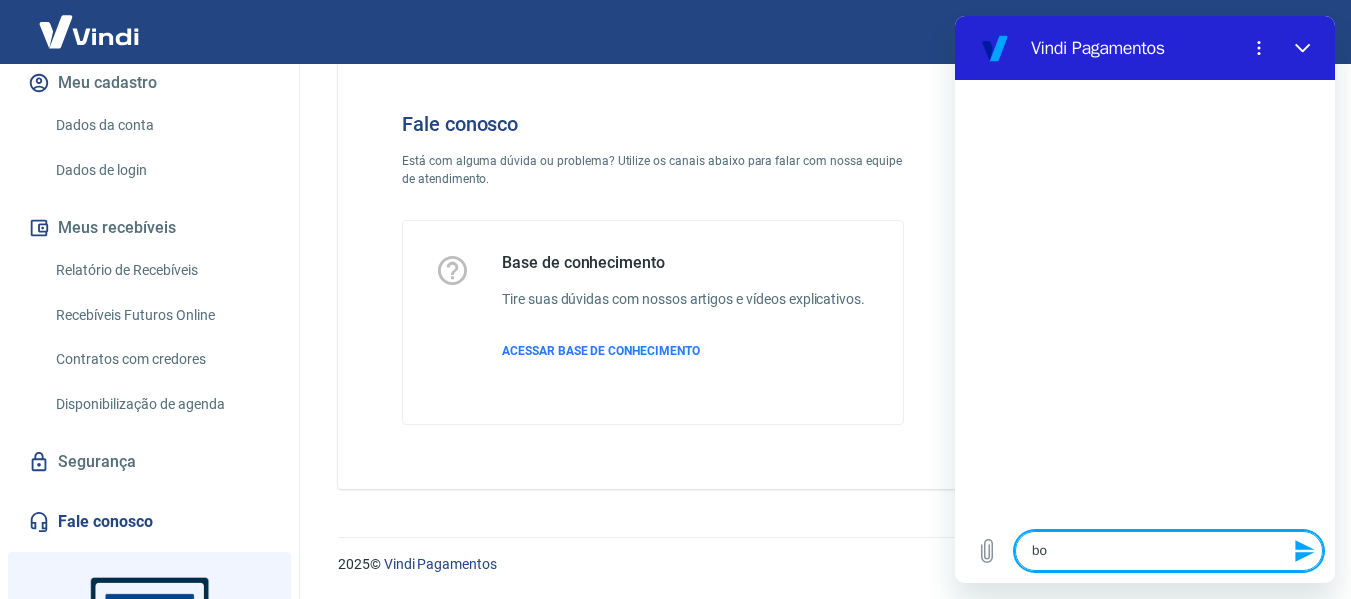 type on "boa" 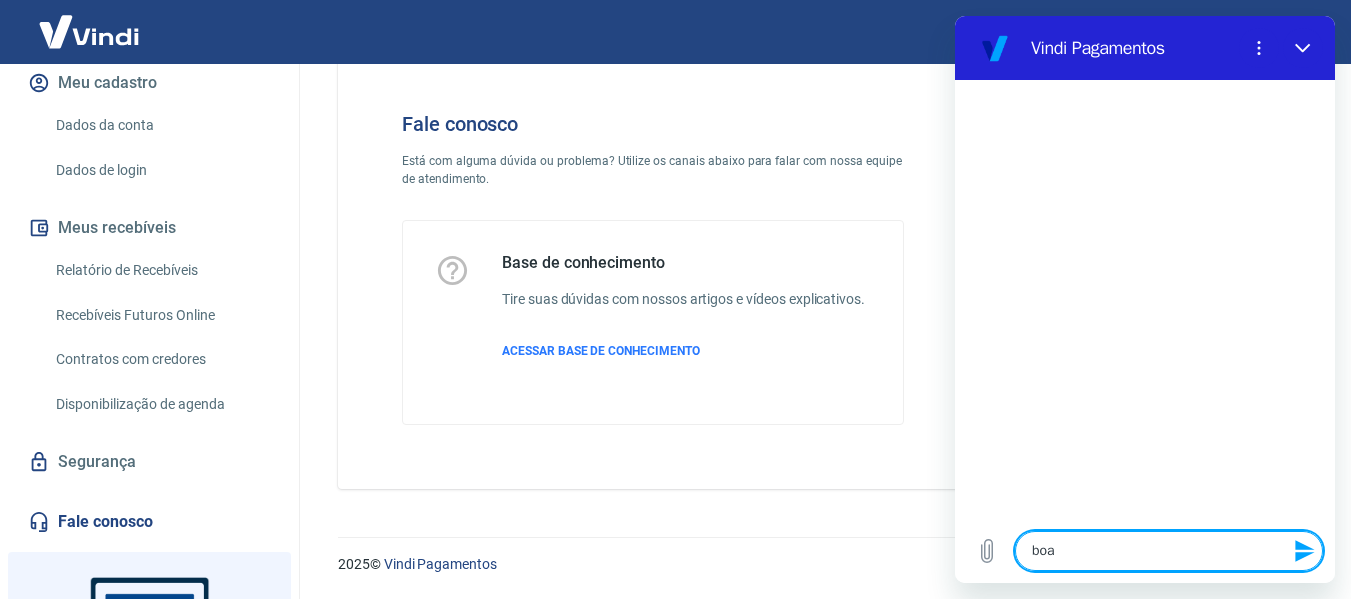 type on "boa" 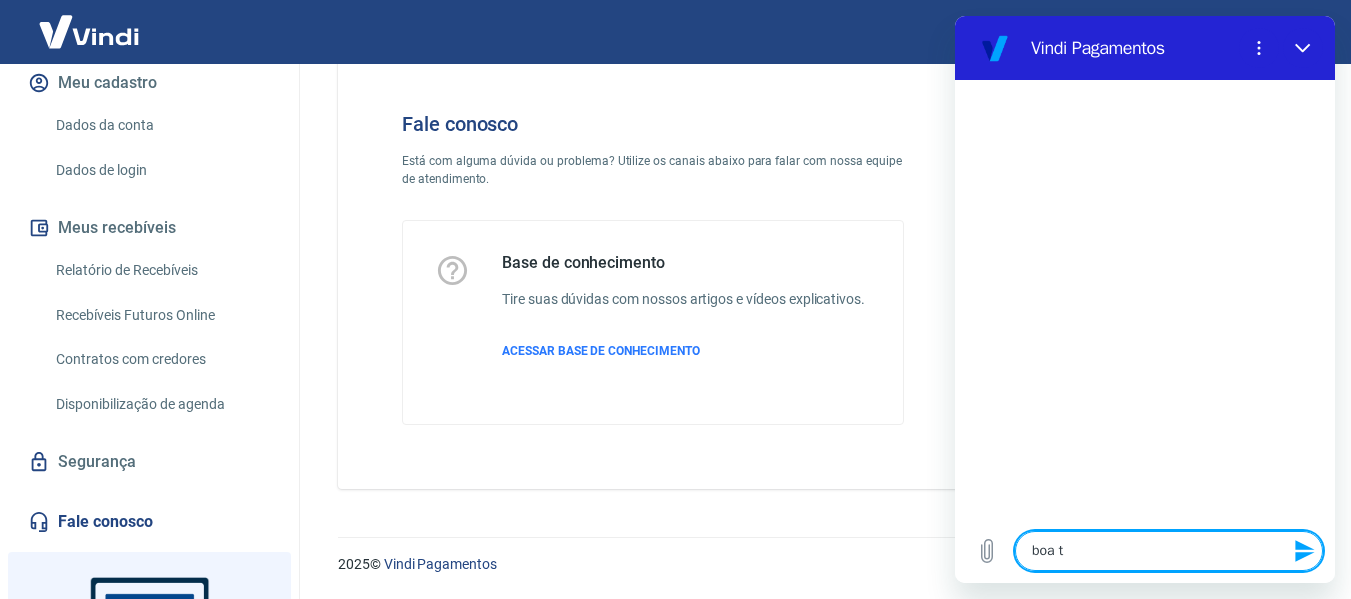 type on "boa ta" 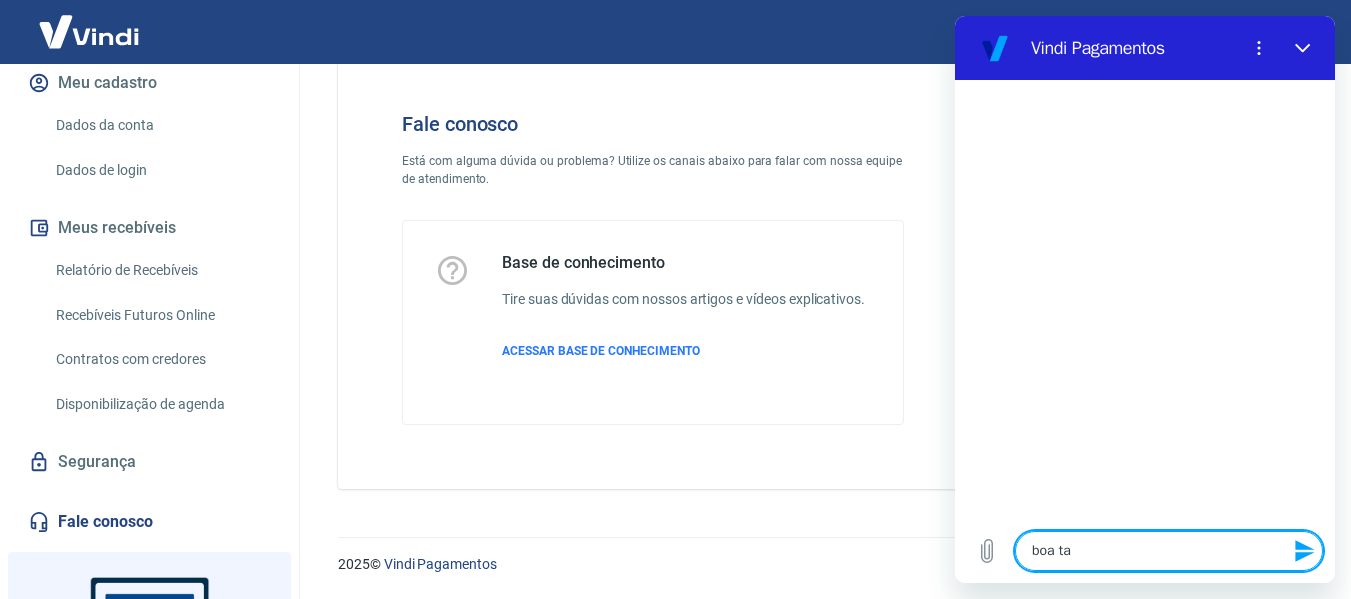 type on "boa tar" 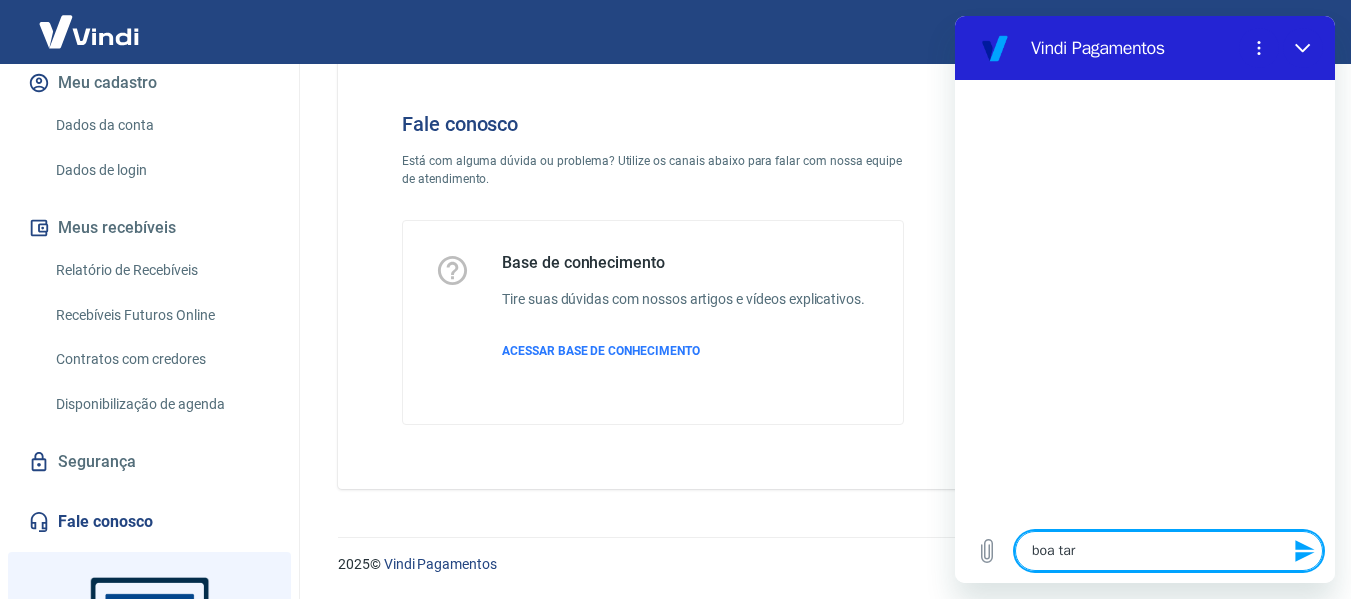 type on "boa tard" 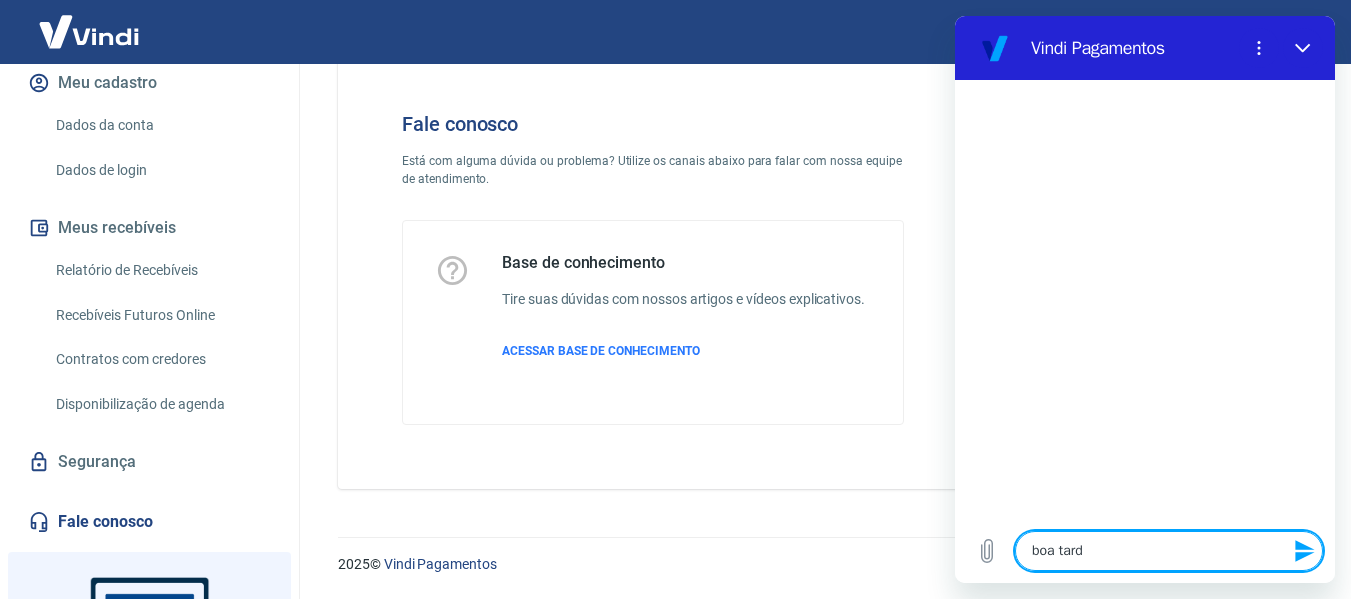 type on "boa tarde" 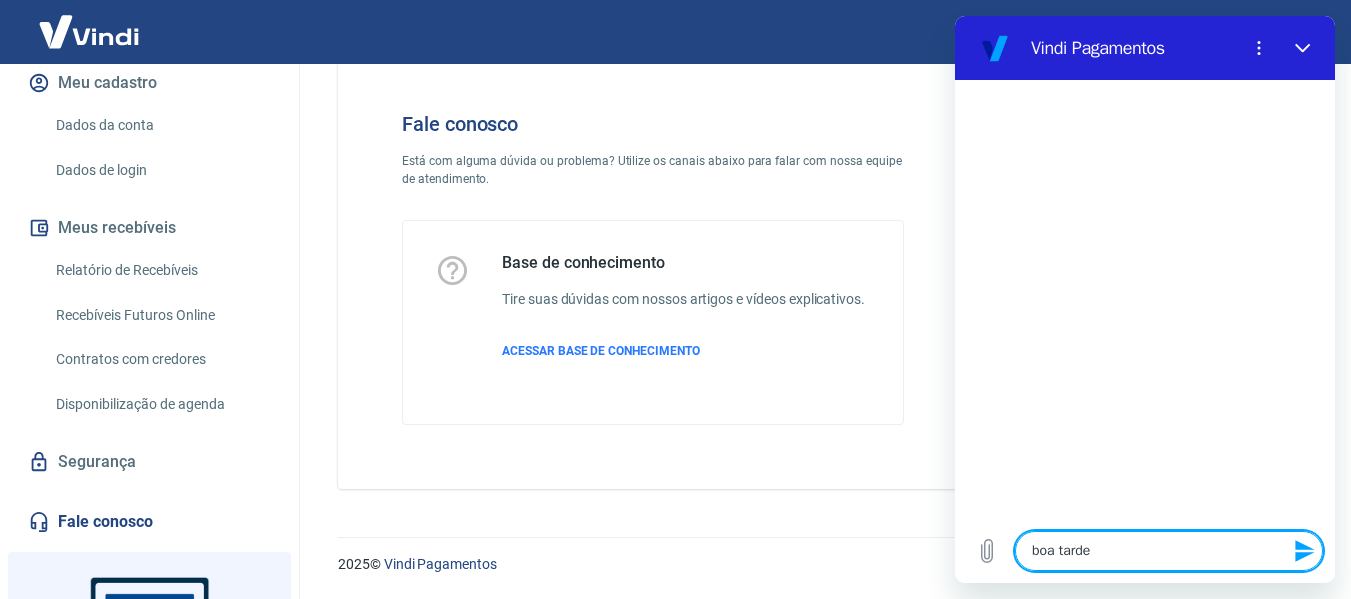 type 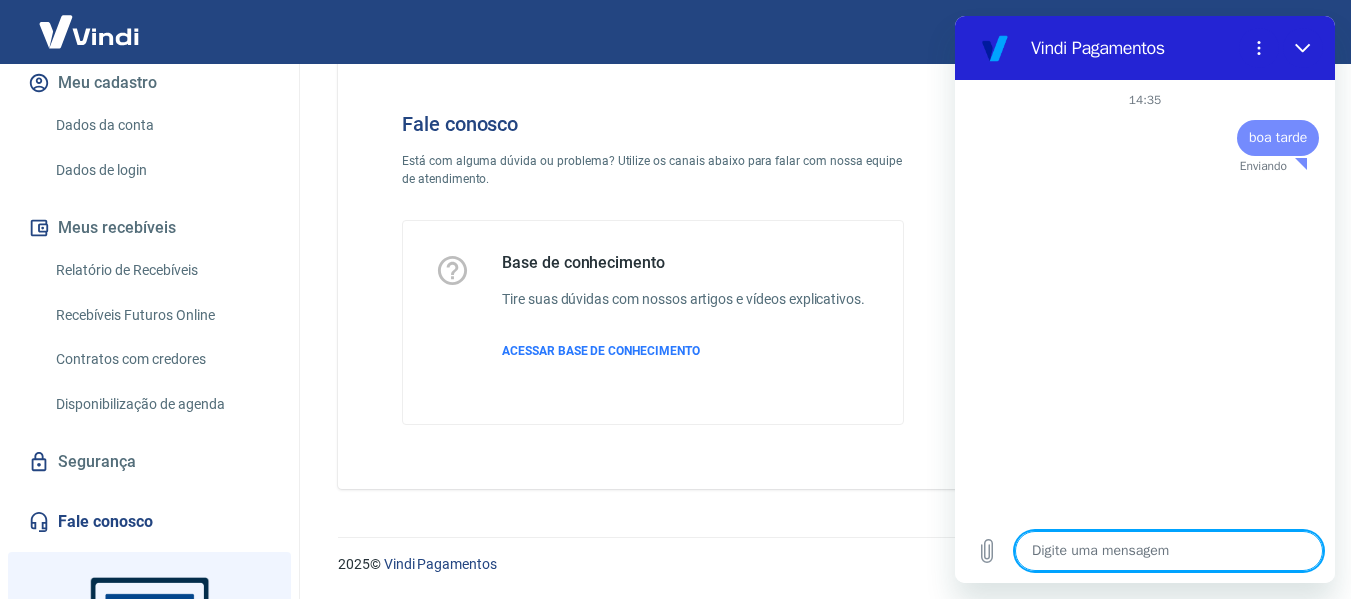 type on "x" 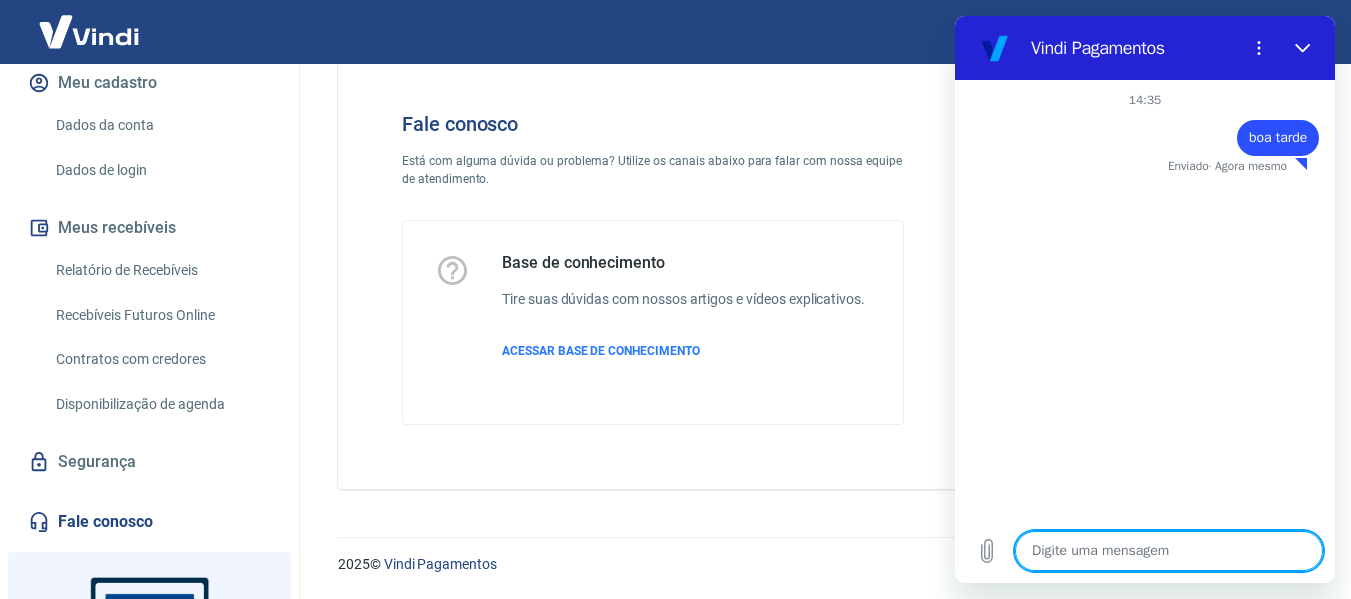 type on "t" 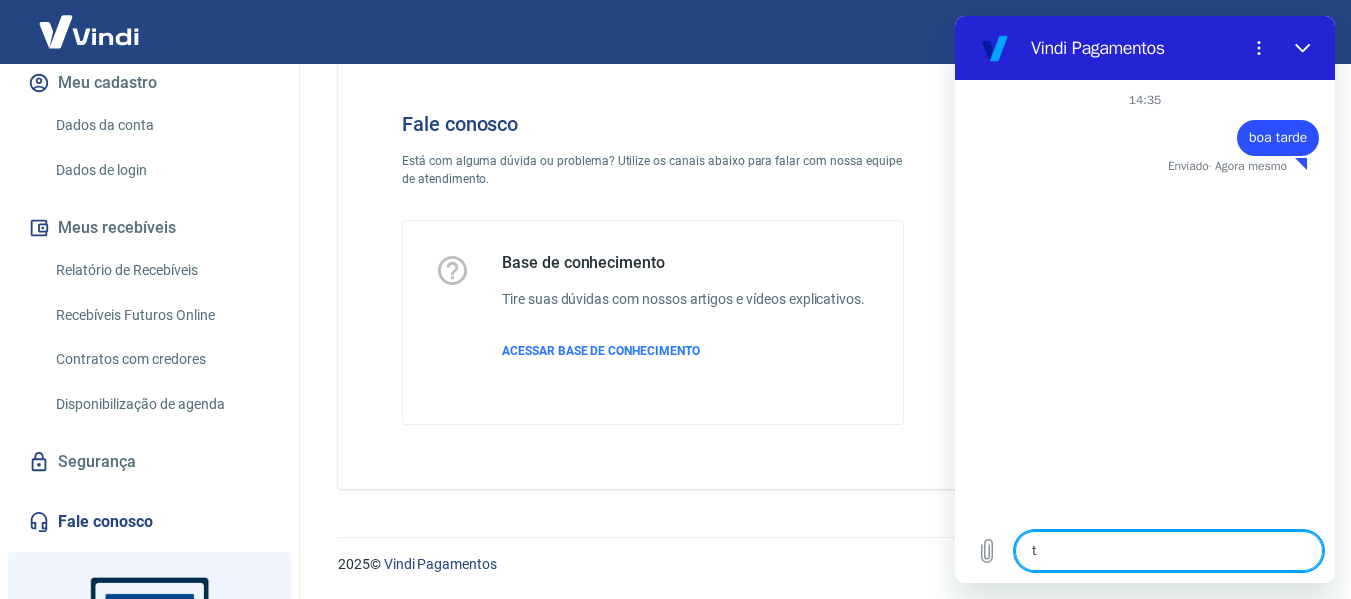 type on "tu" 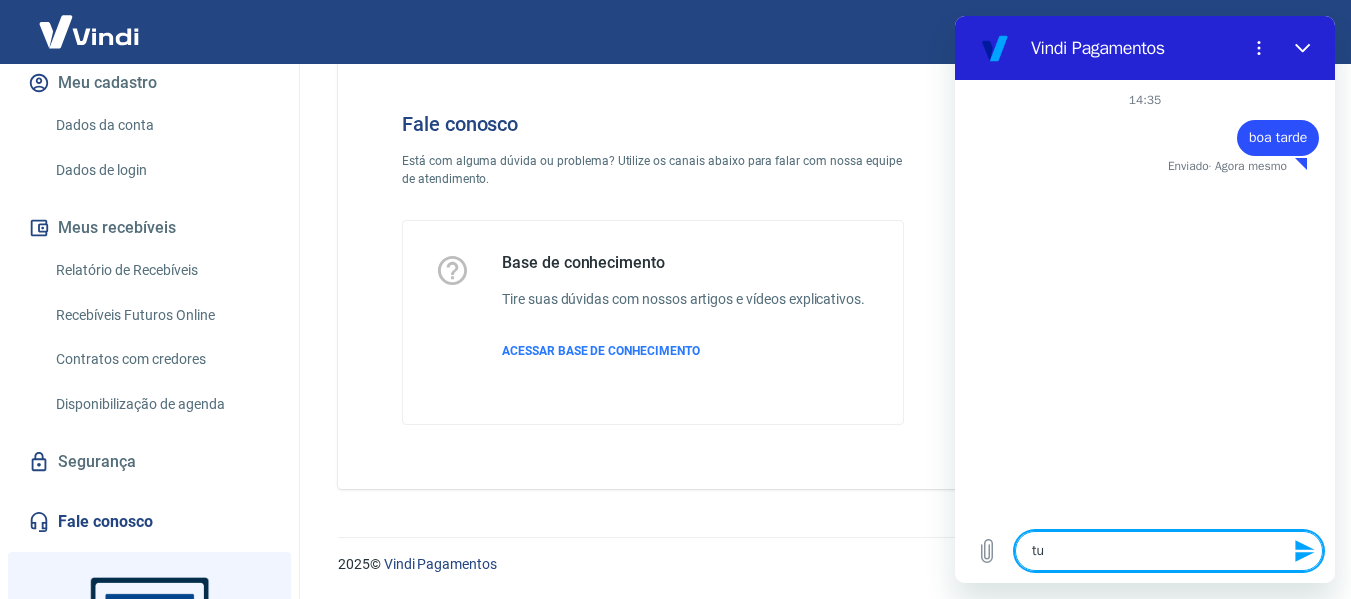 type on "tud" 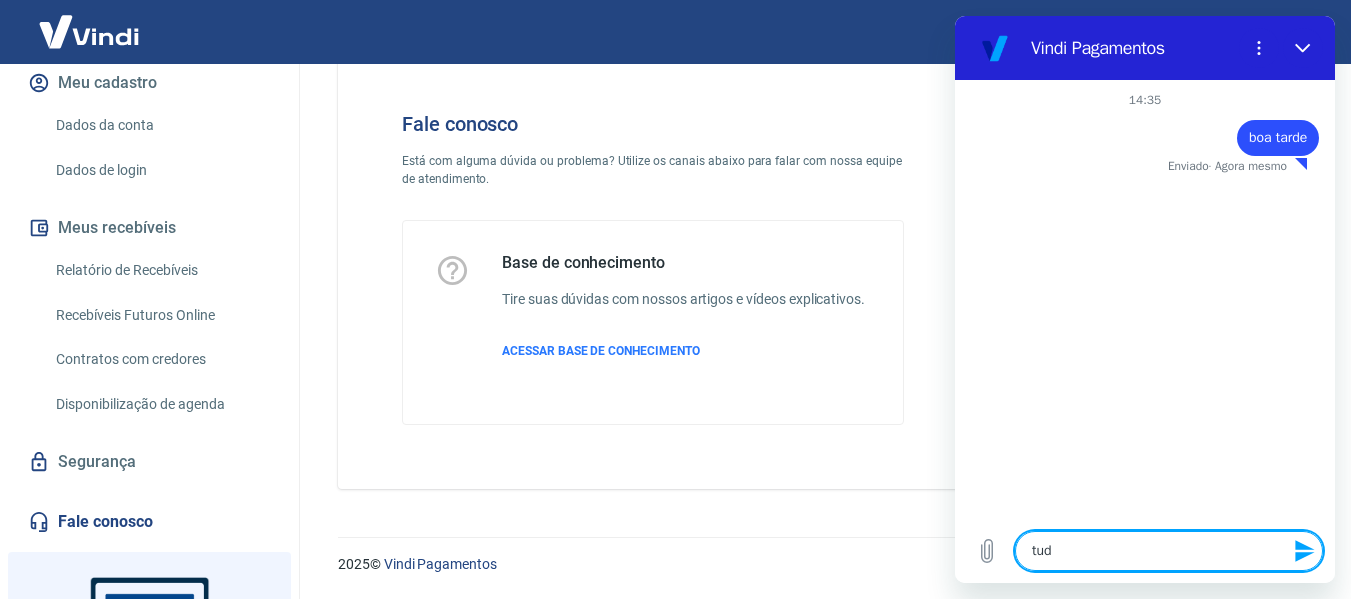 type on "tud" 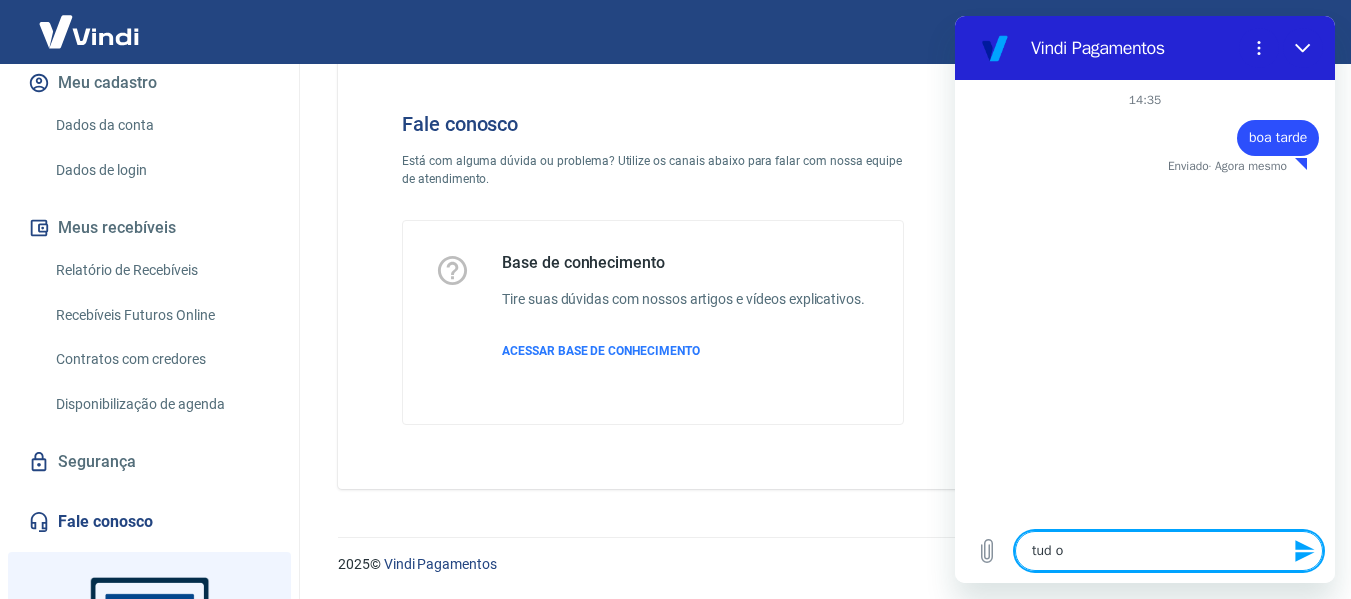 type on "tud ob" 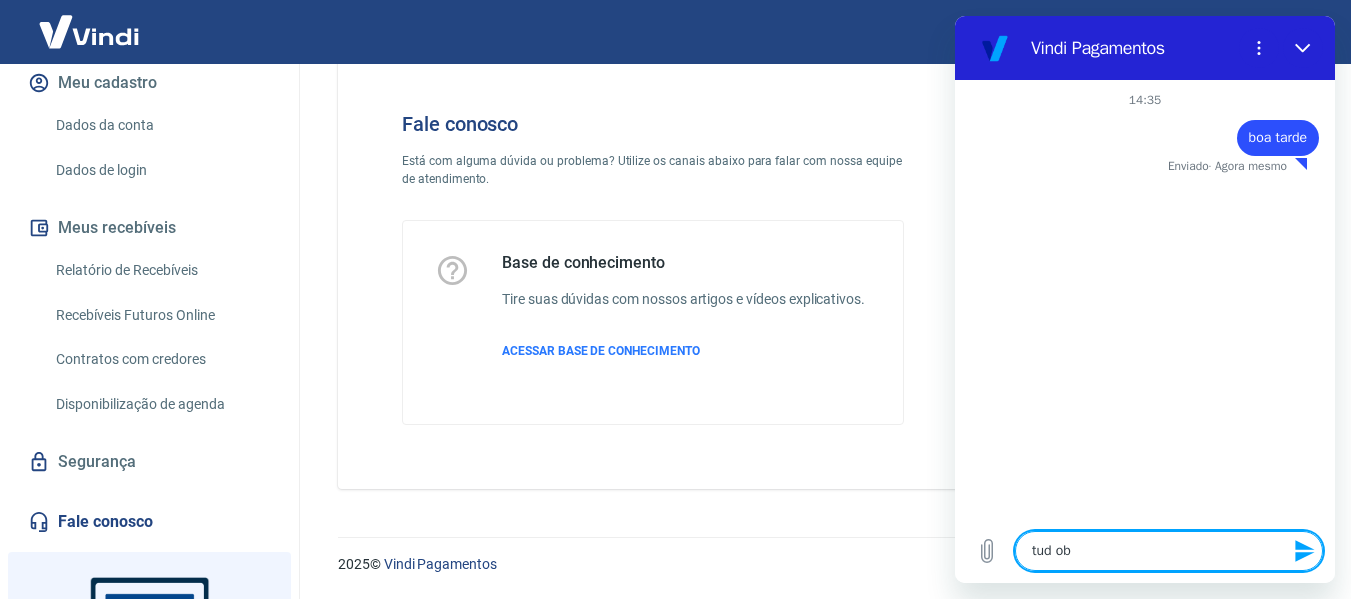 type on "x" 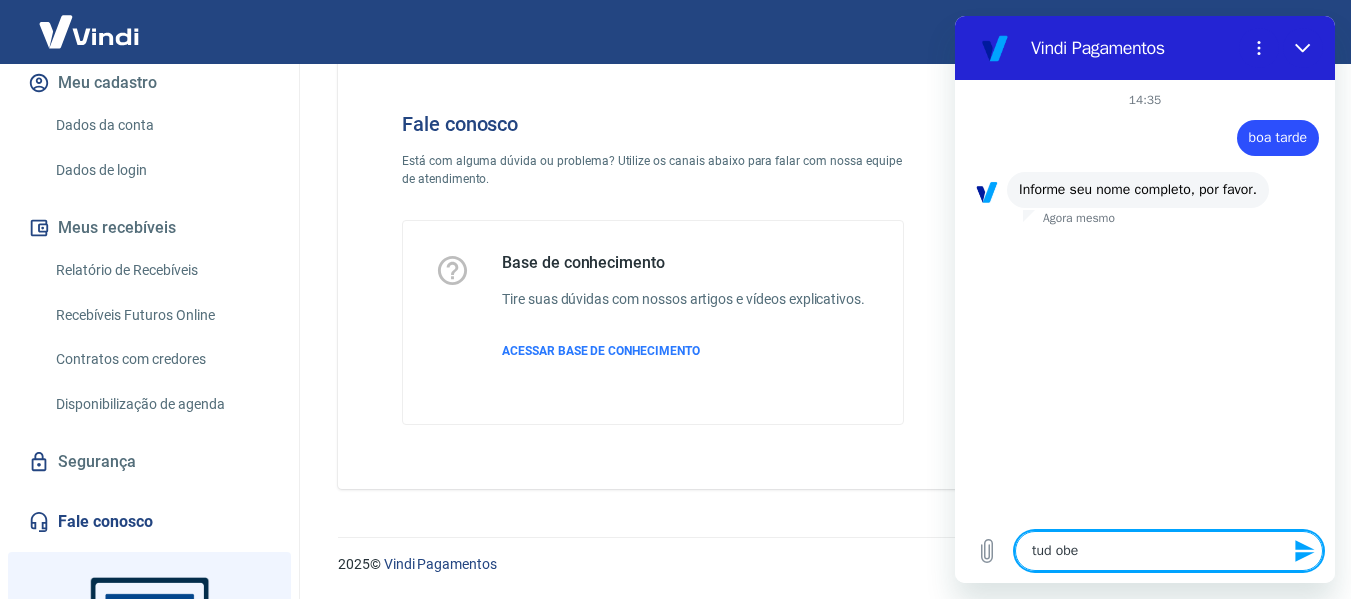 type on "tud obem" 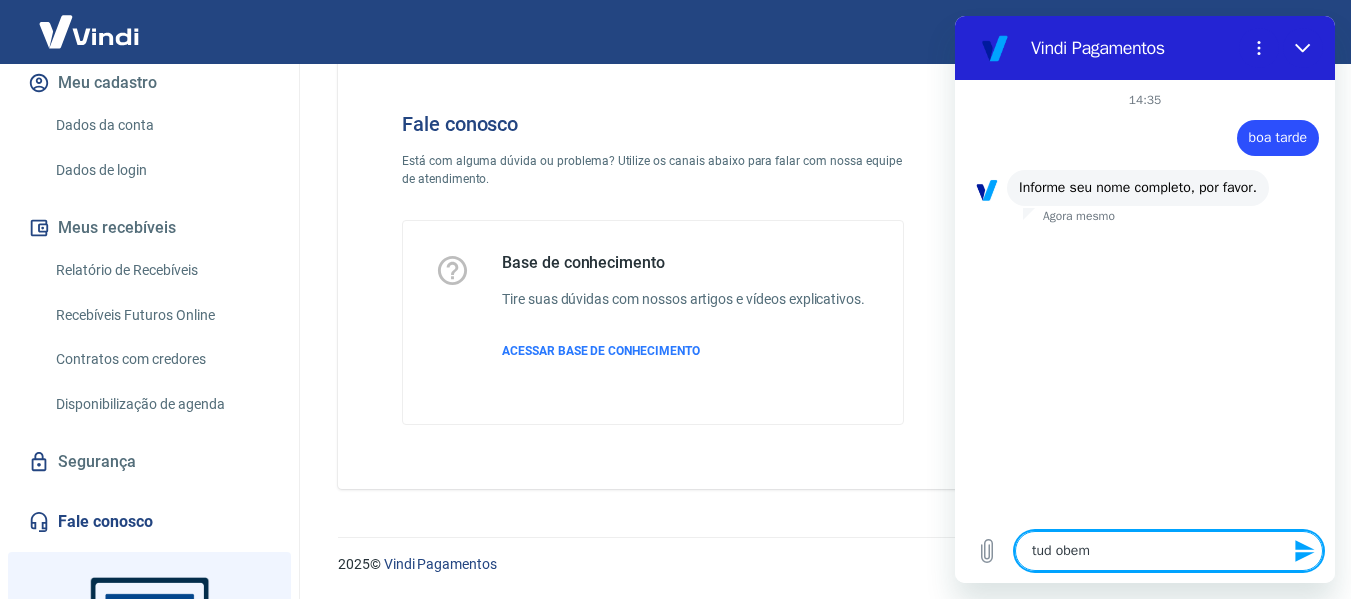 type on "tud obem?" 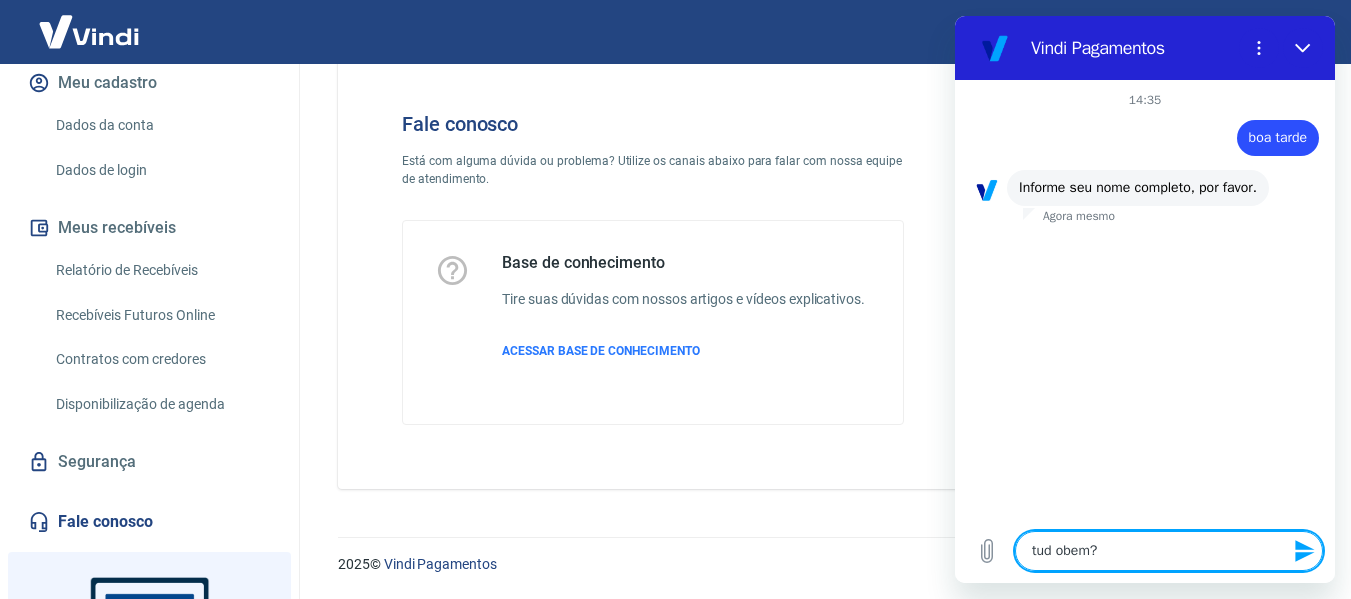 type 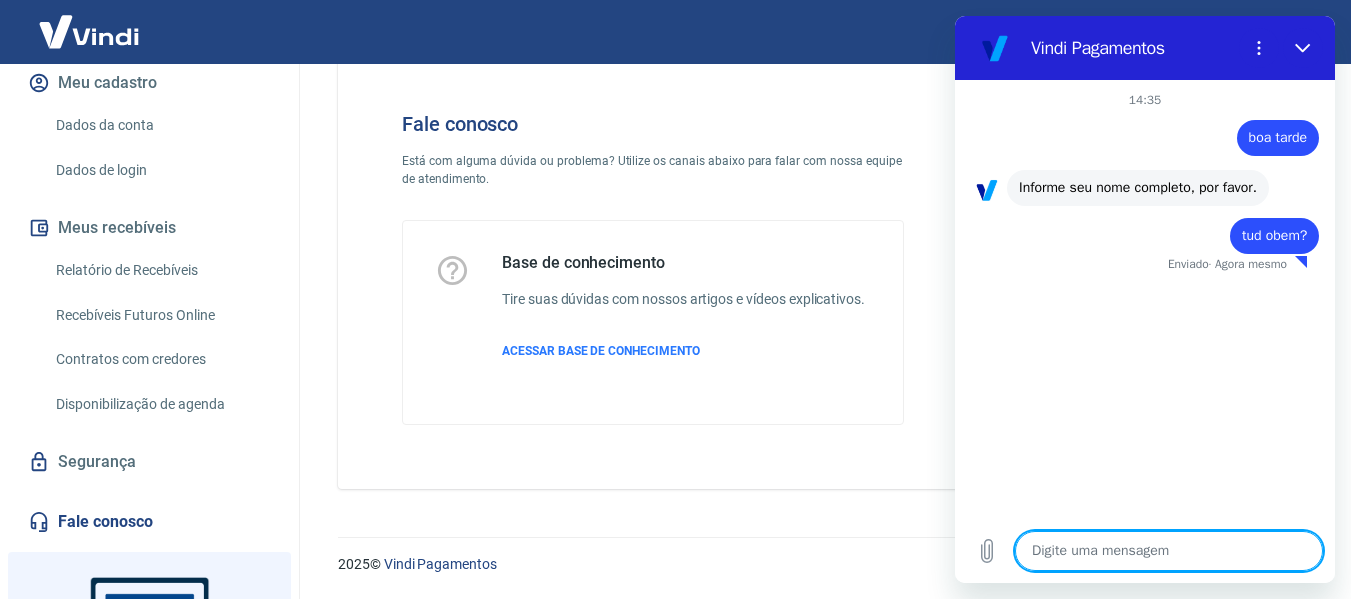 type on "x" 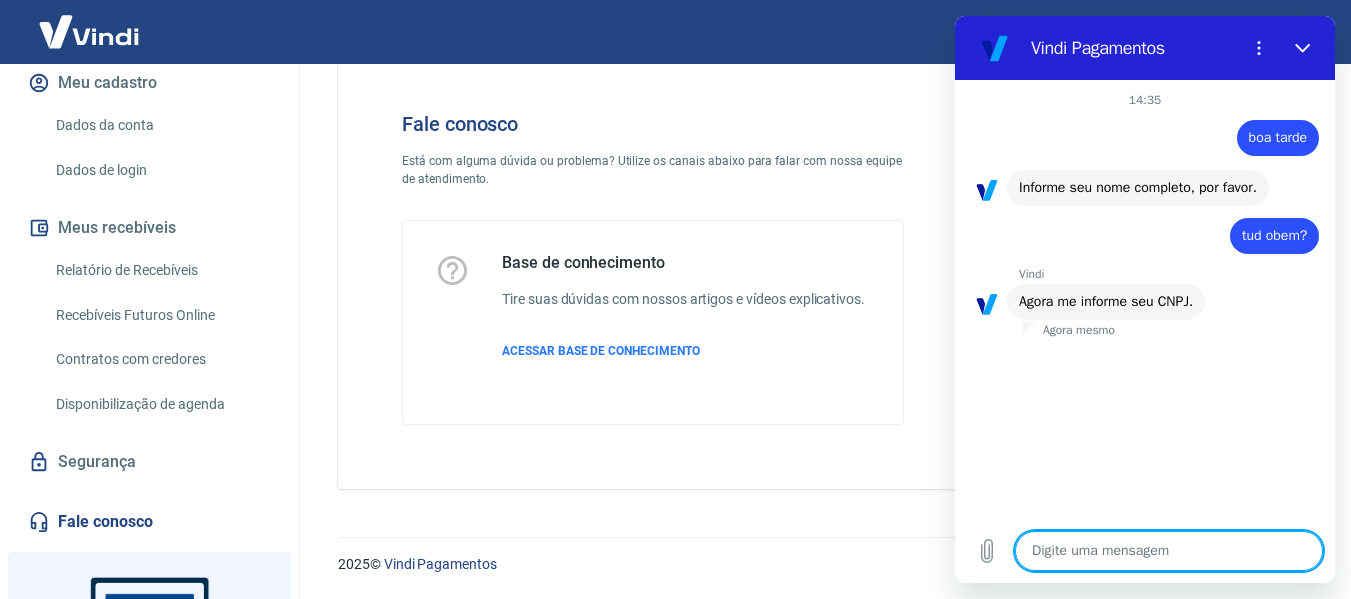 type on "5" 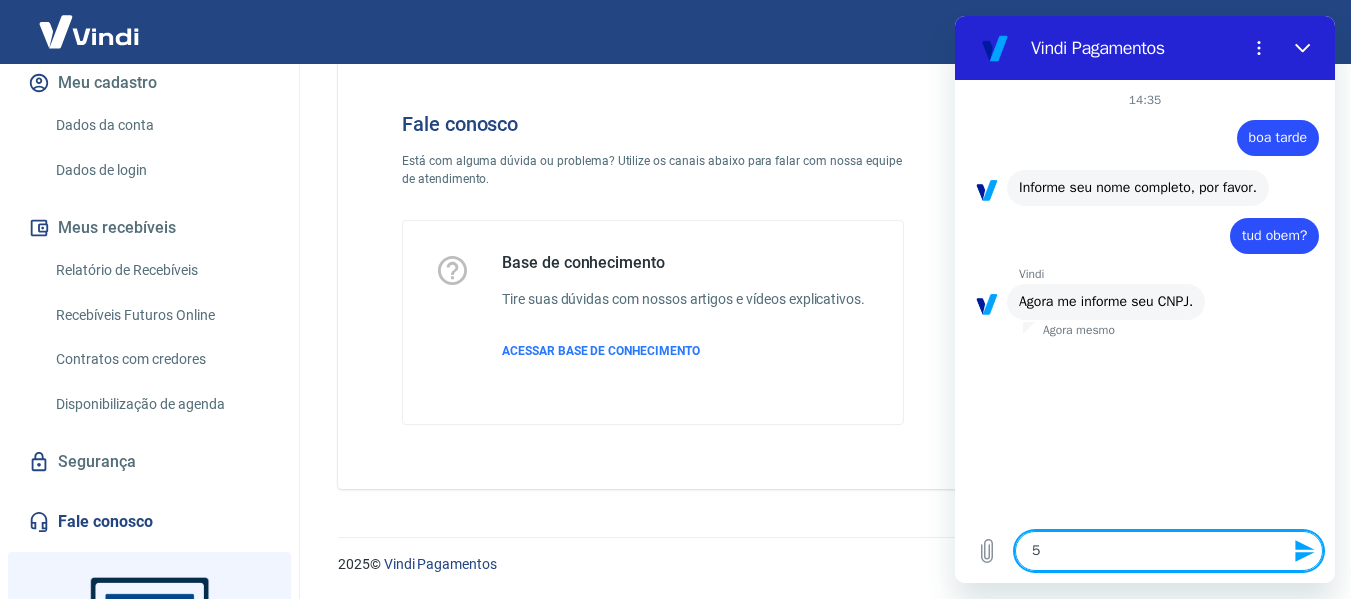 type on "52" 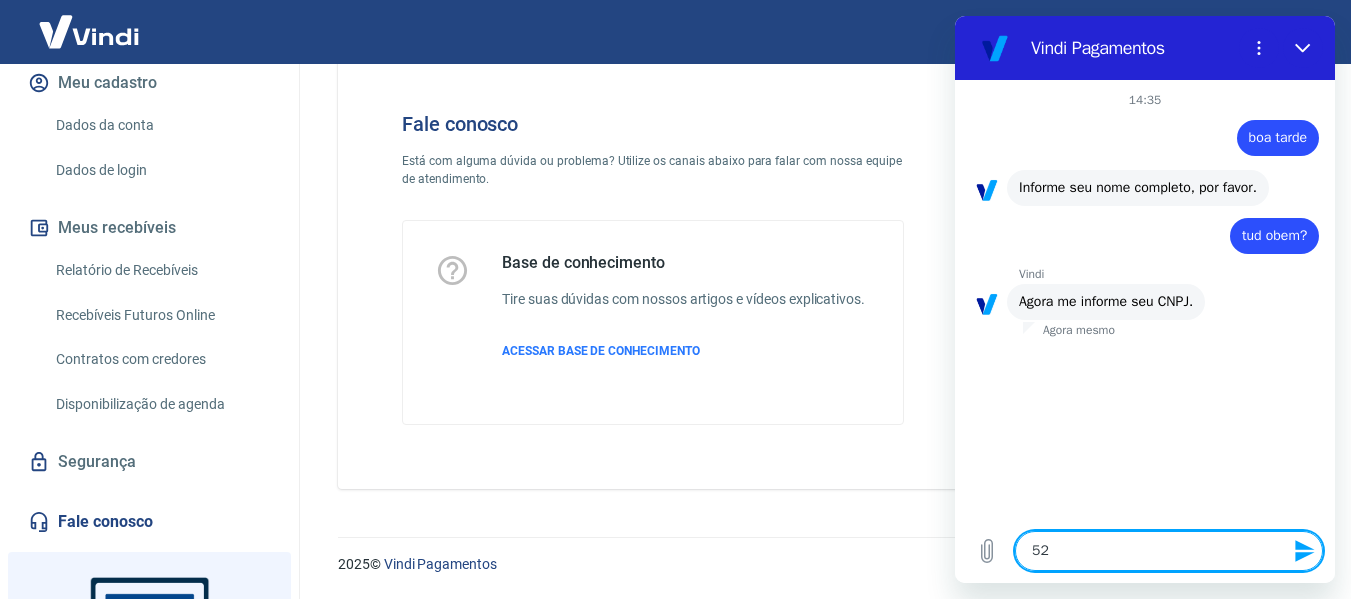 type on "52." 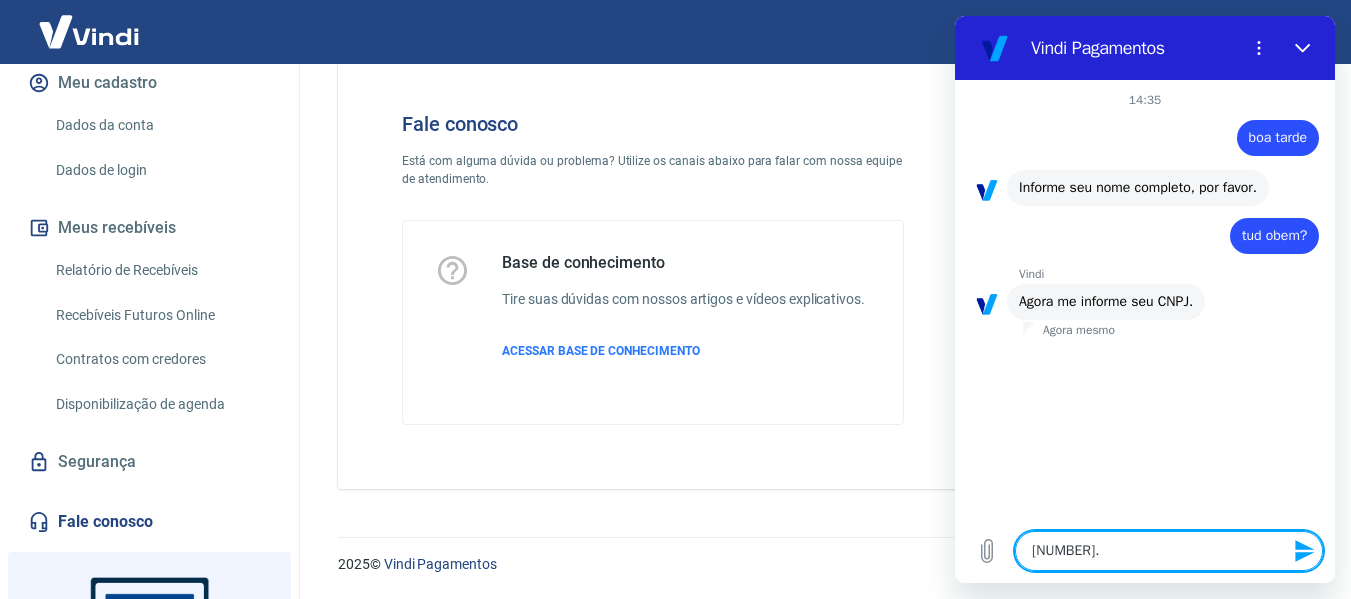 type on "x" 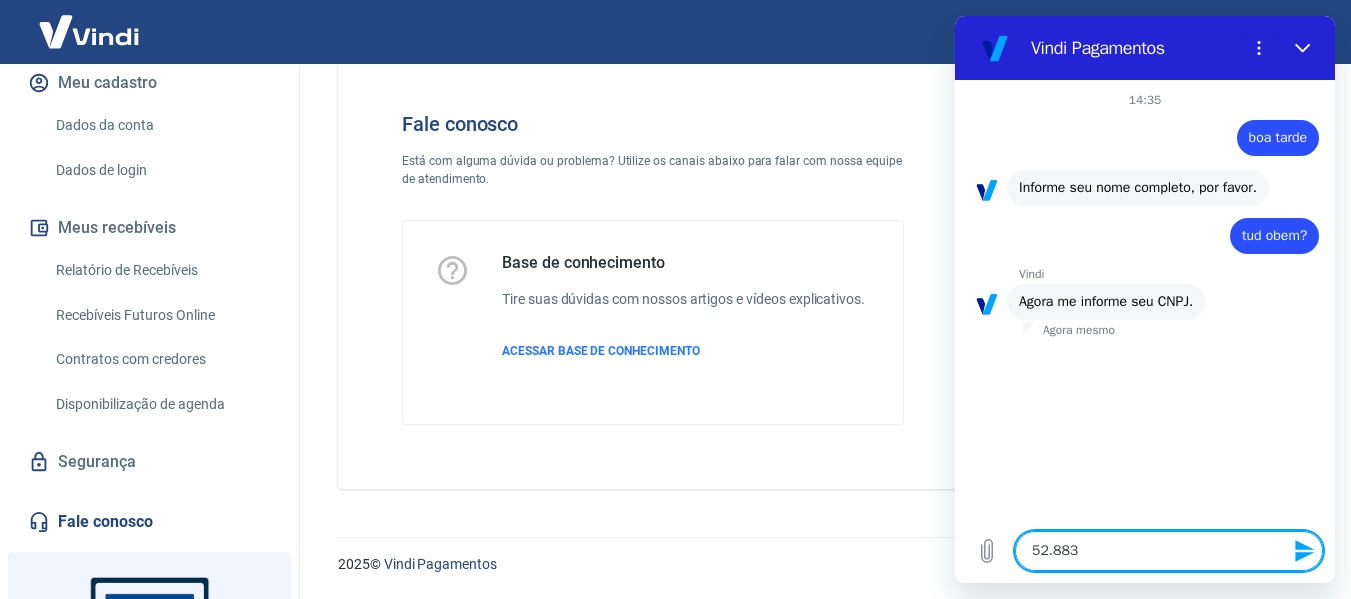 type on "52.883." 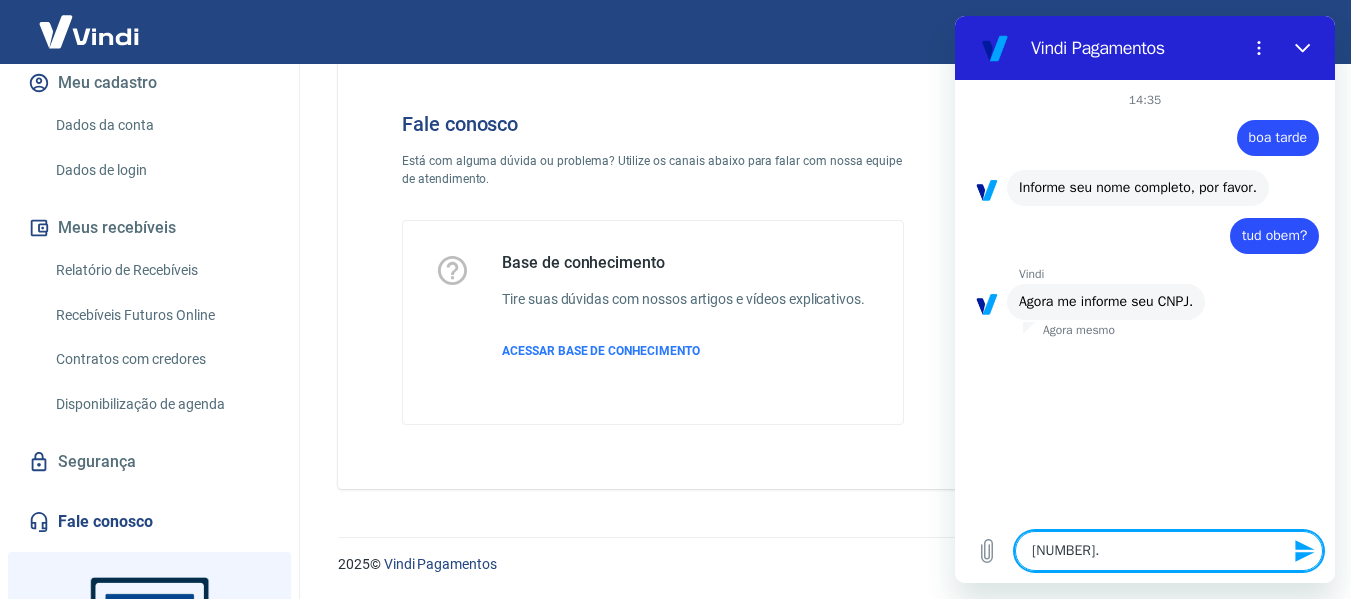 type on "52.883.6" 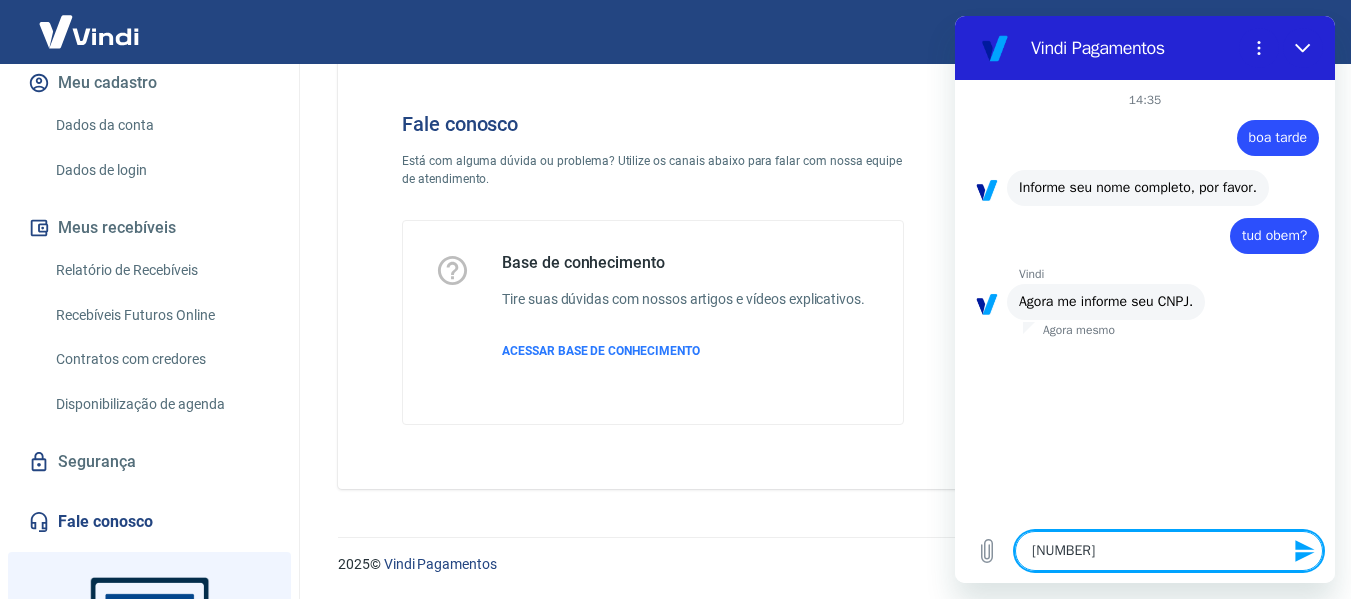 type on "52.883.681-" 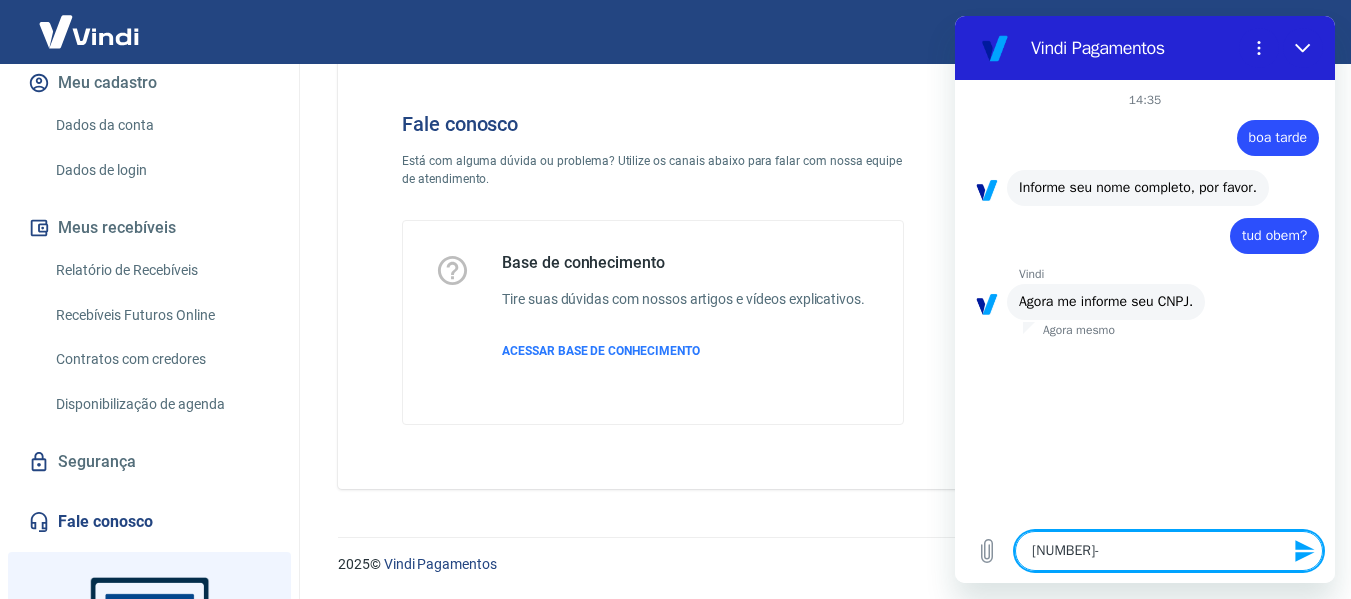 type on "52.883.681-8" 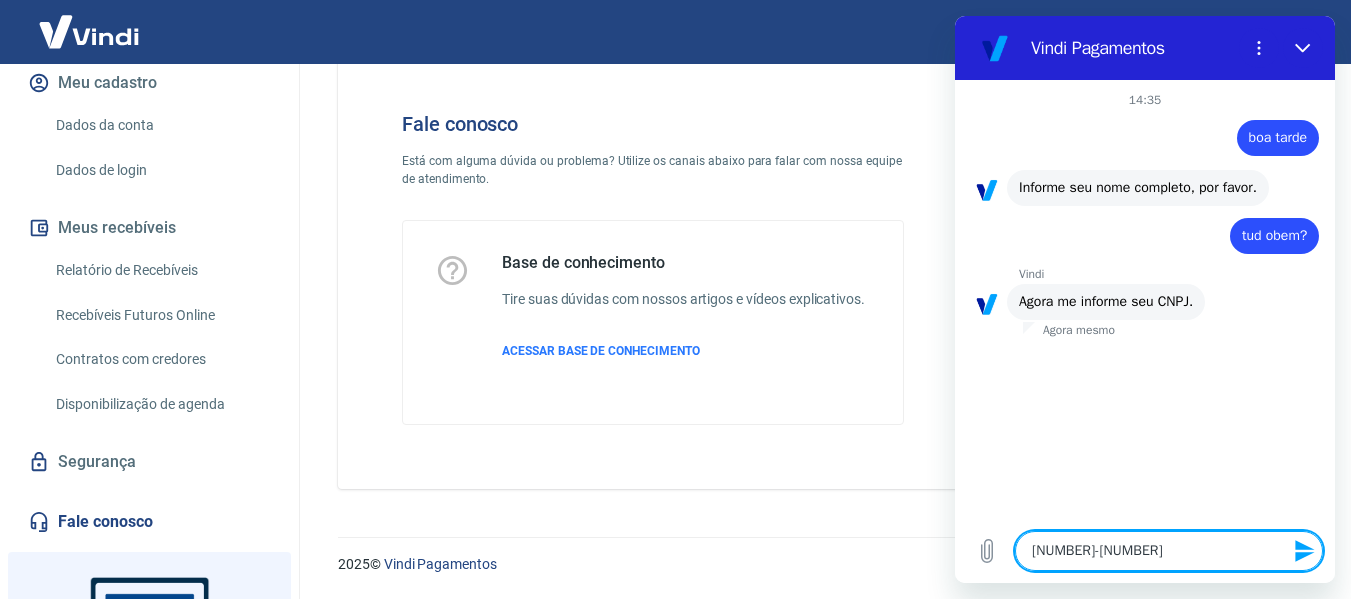 type on "52.883.681-87" 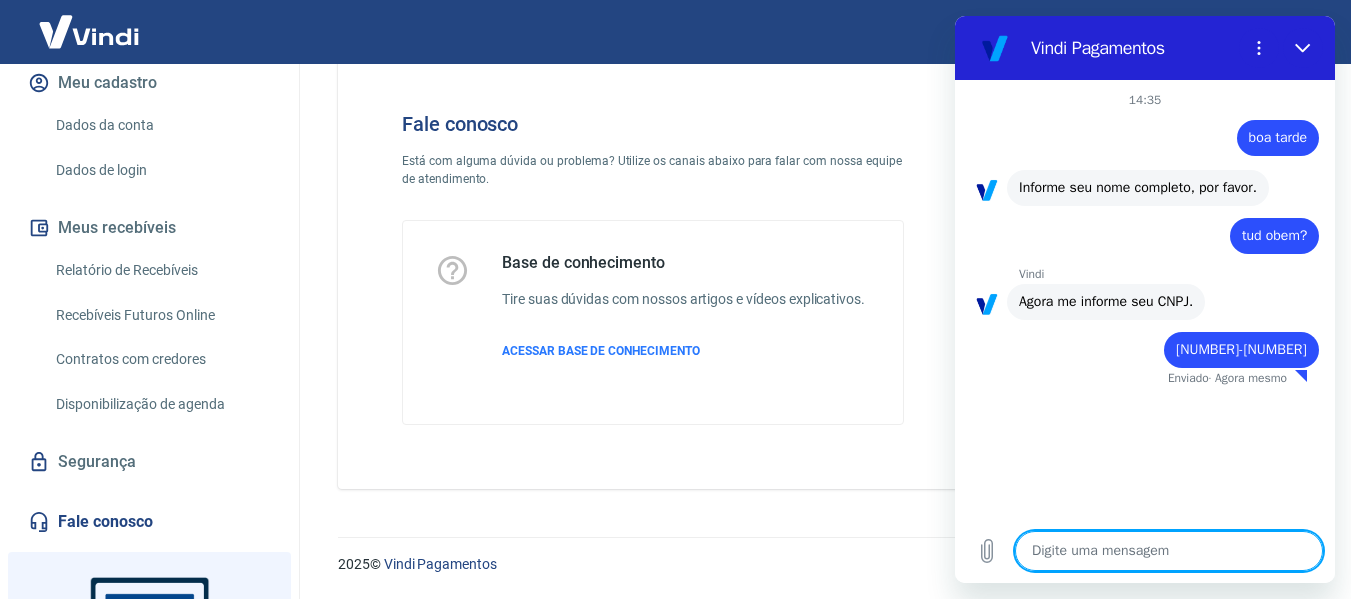 type on "x" 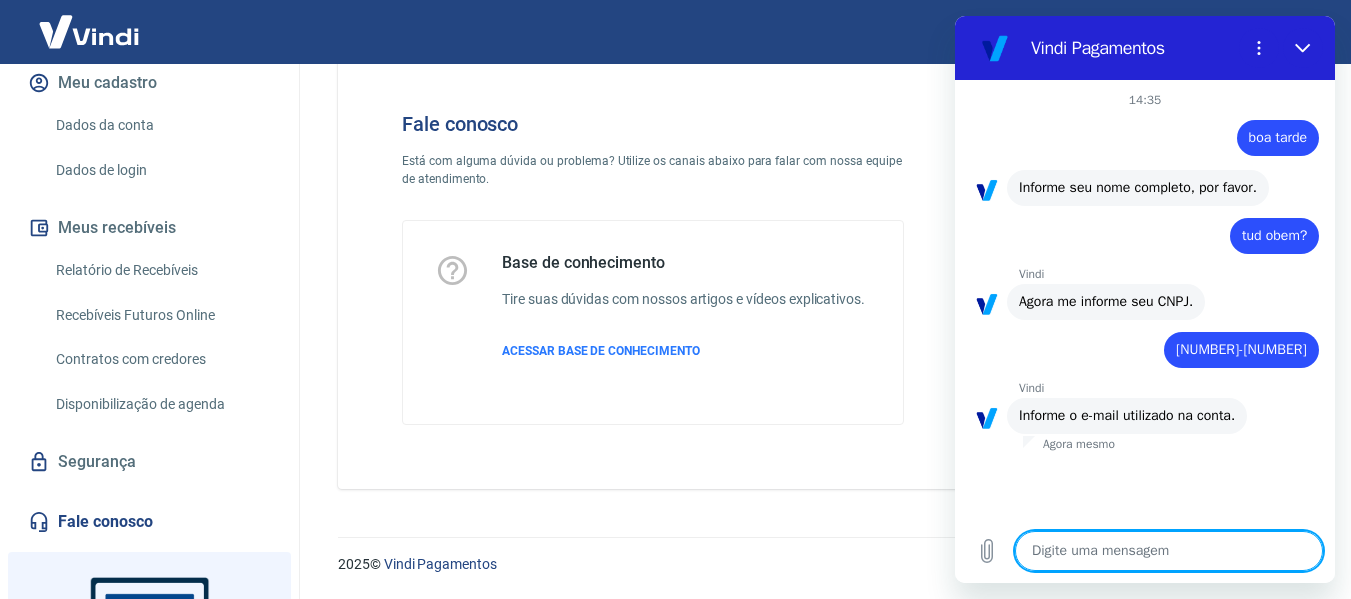 type on "j" 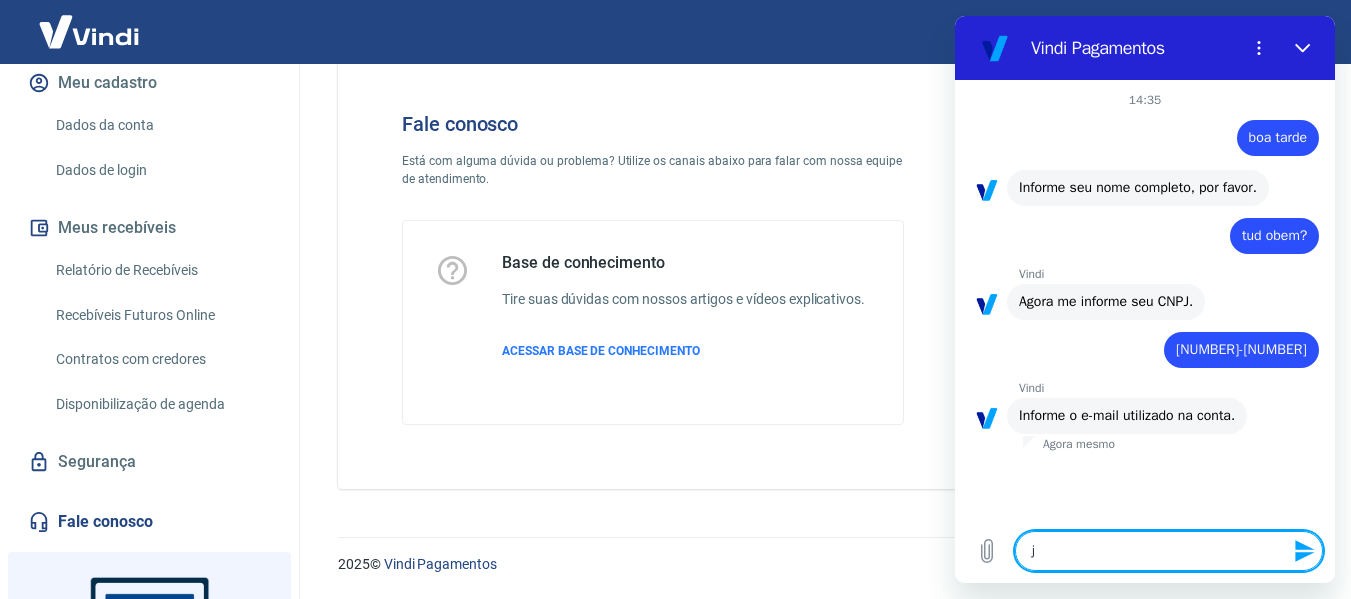 type on "ju" 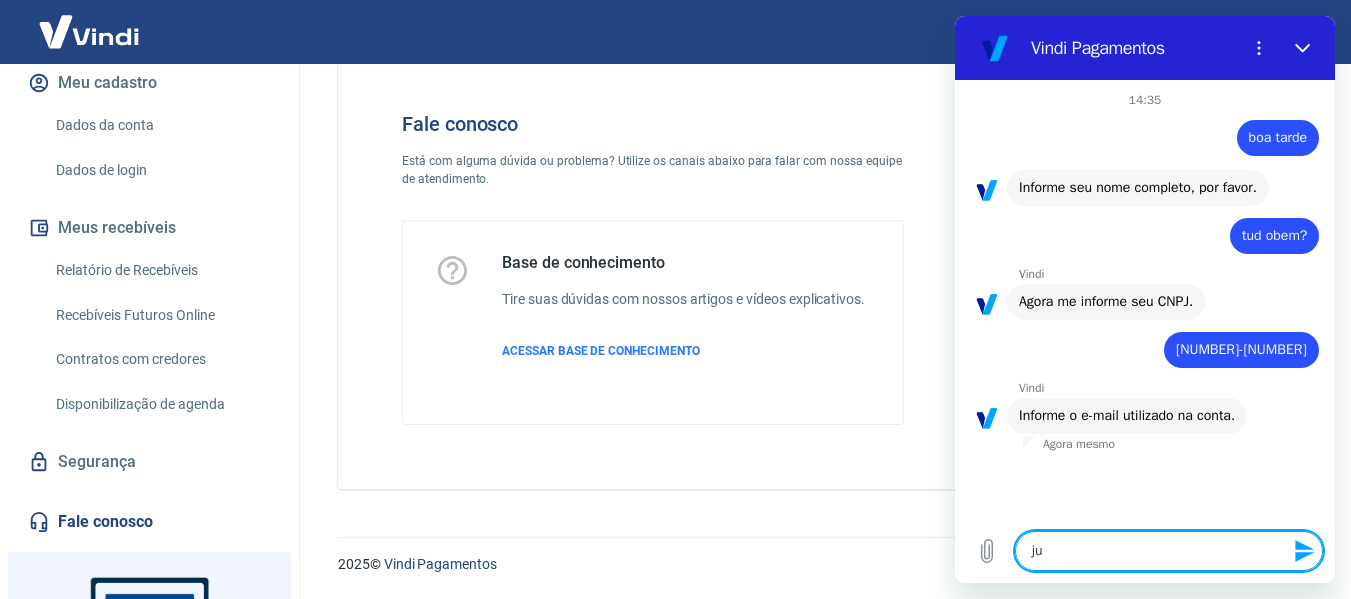 type on "jua" 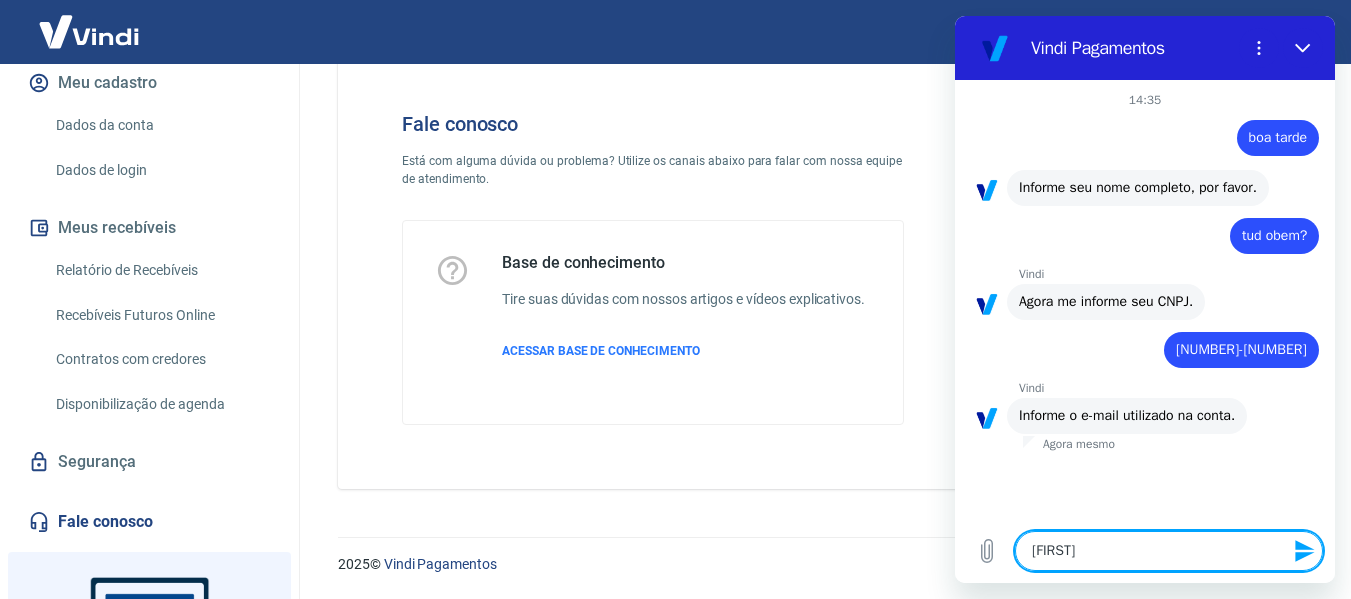 type on "x" 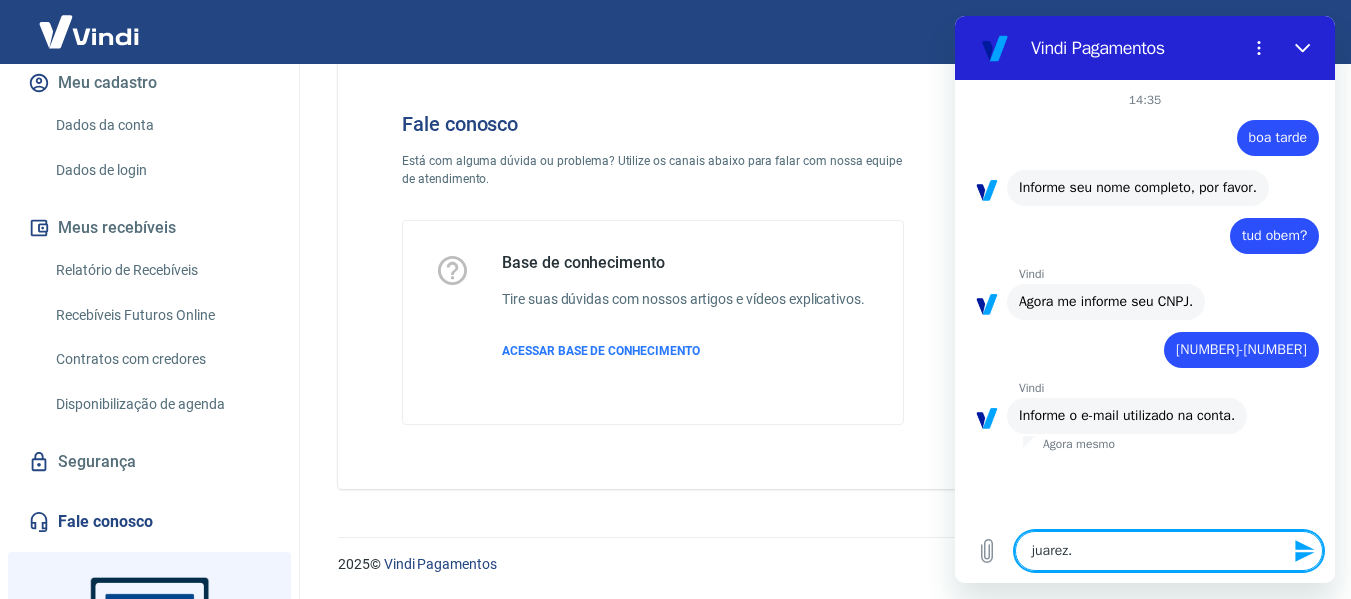 type on "juarez.s" 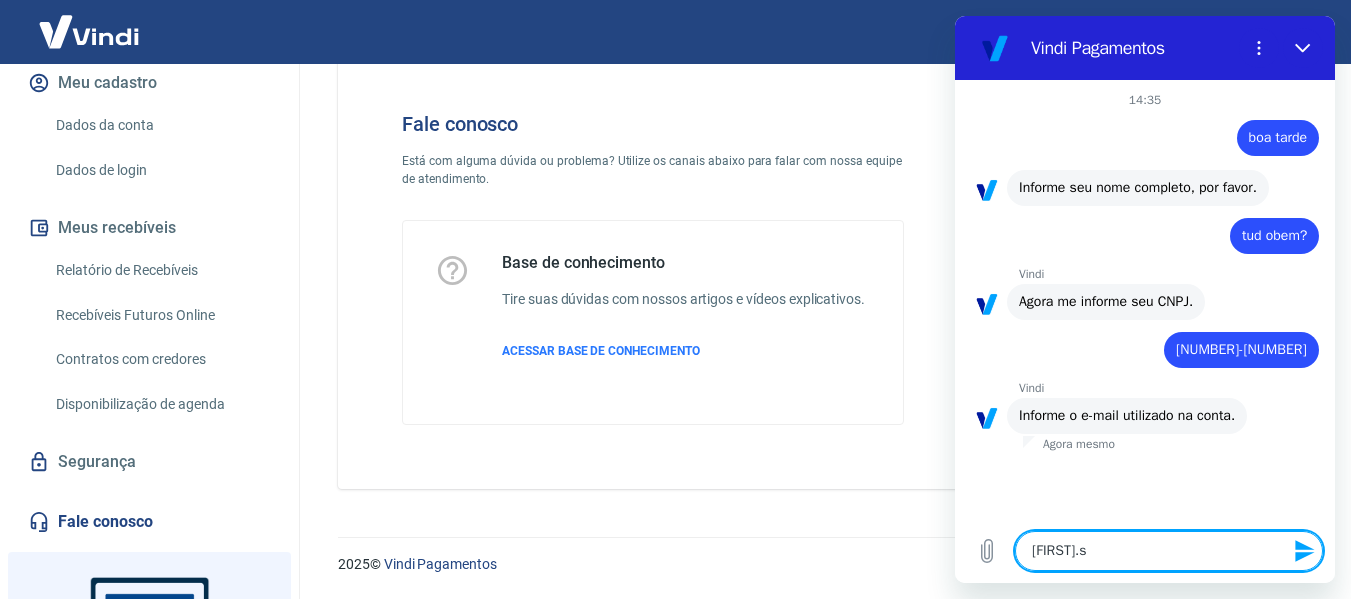 type on "juarez.sa" 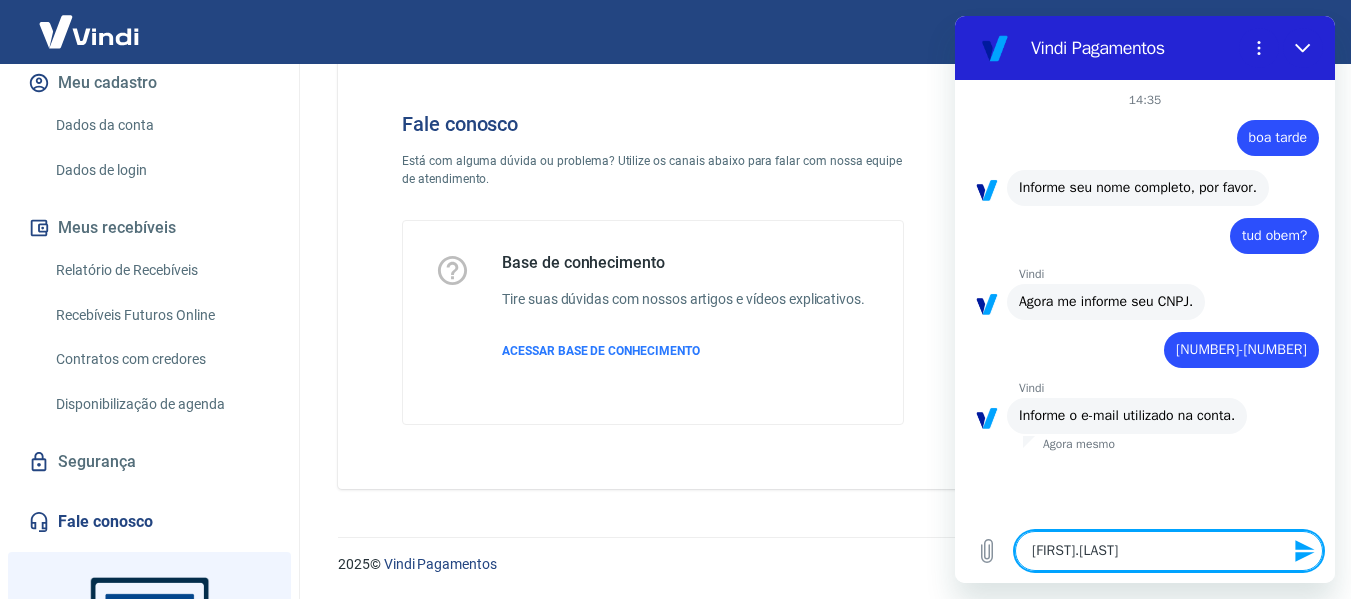 type on "juarez.sant" 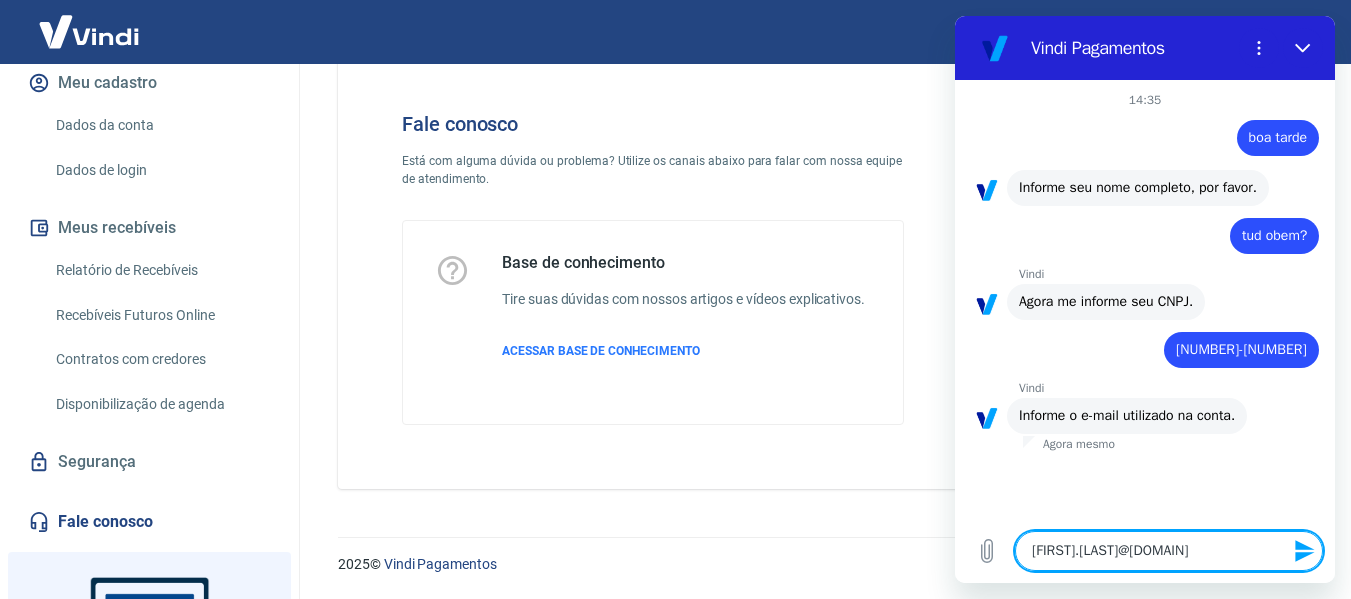 type on "juarez.santos@t" 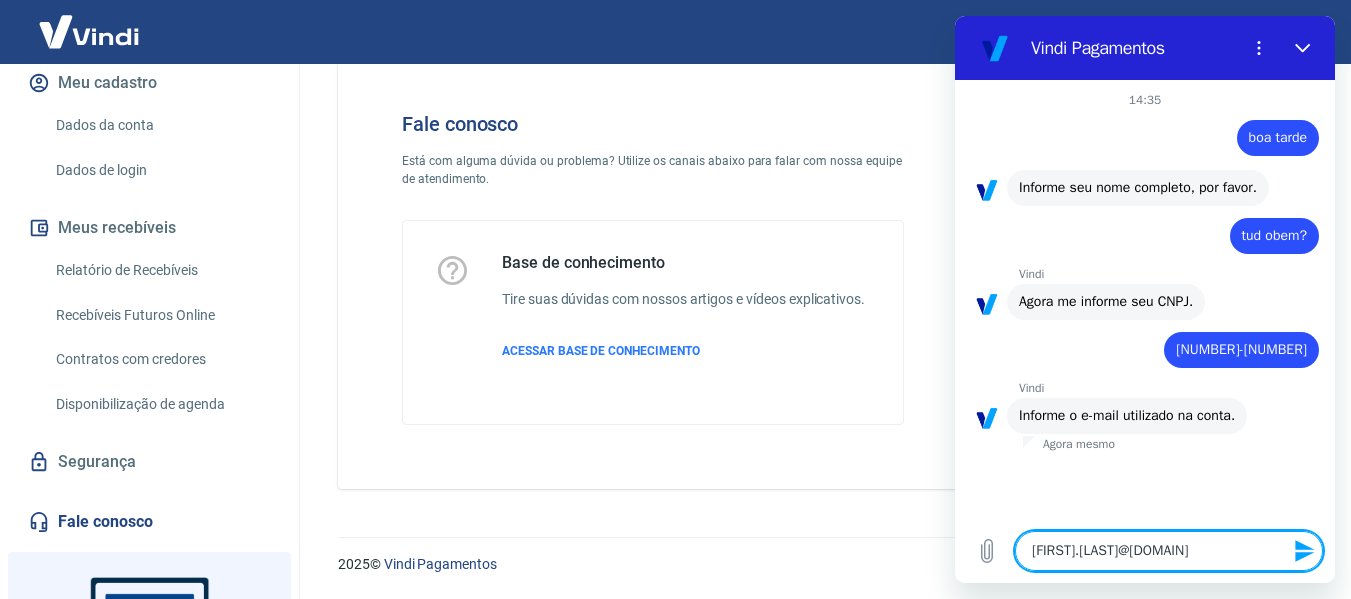 type 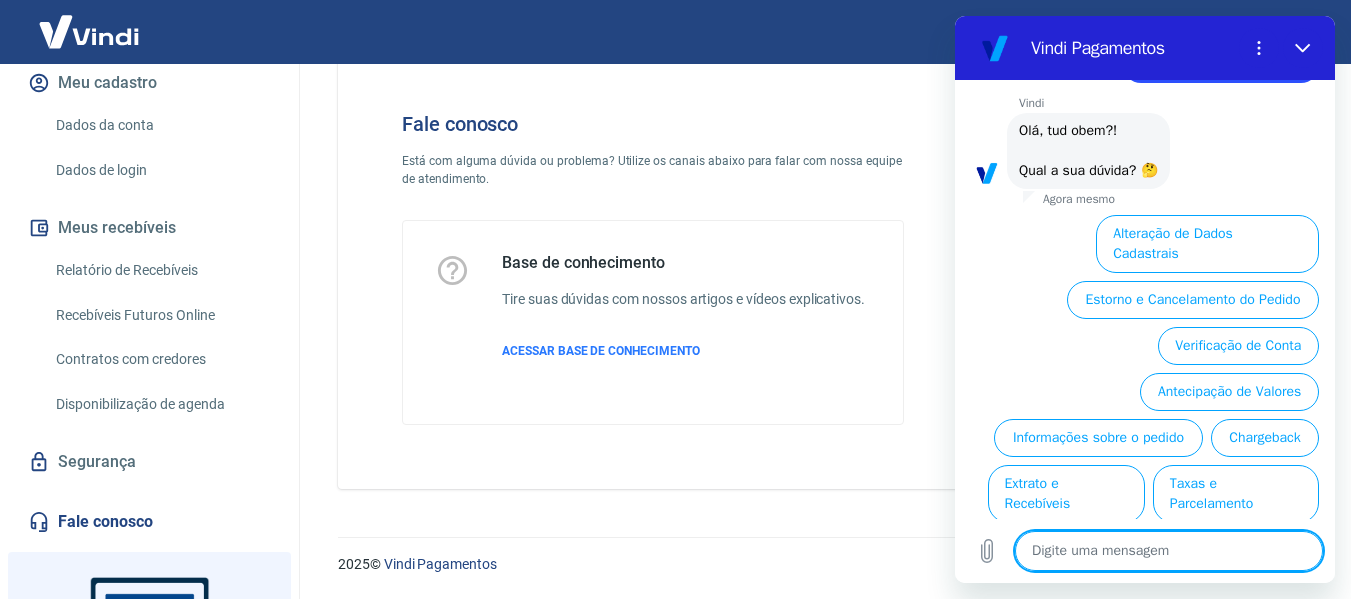 scroll, scrollTop: 480, scrollLeft: 0, axis: vertical 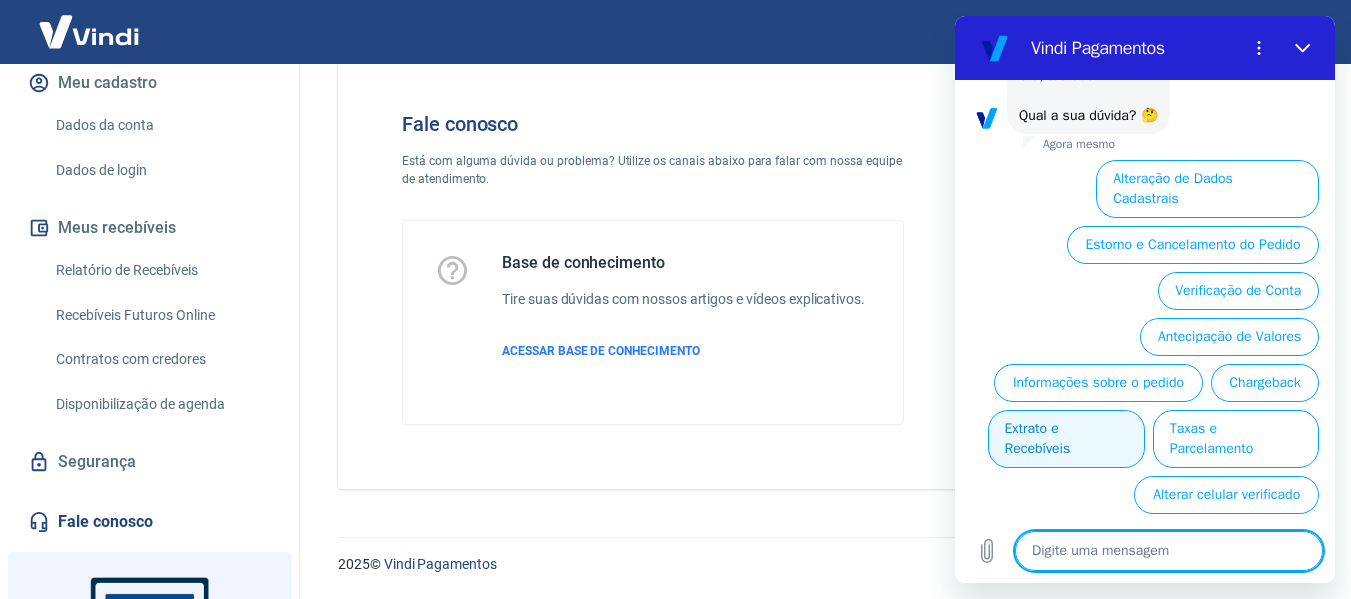 click on "Extrato e Recebíveis" at bounding box center [1066, 439] 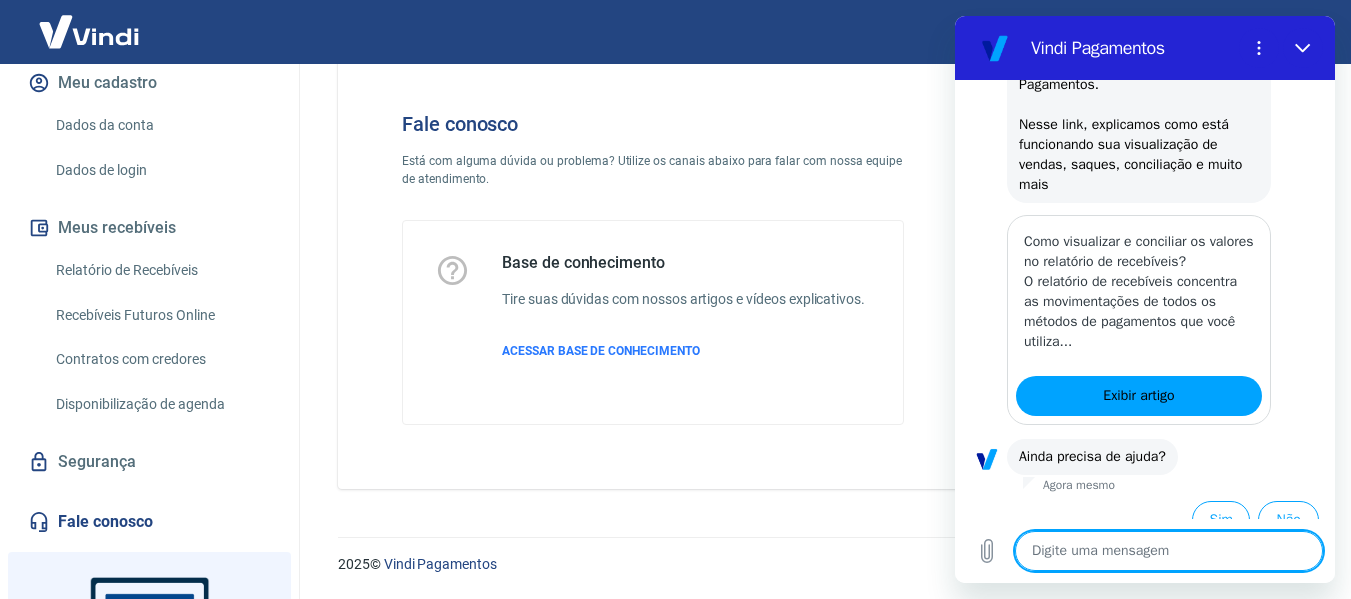 scroll, scrollTop: 604, scrollLeft: 0, axis: vertical 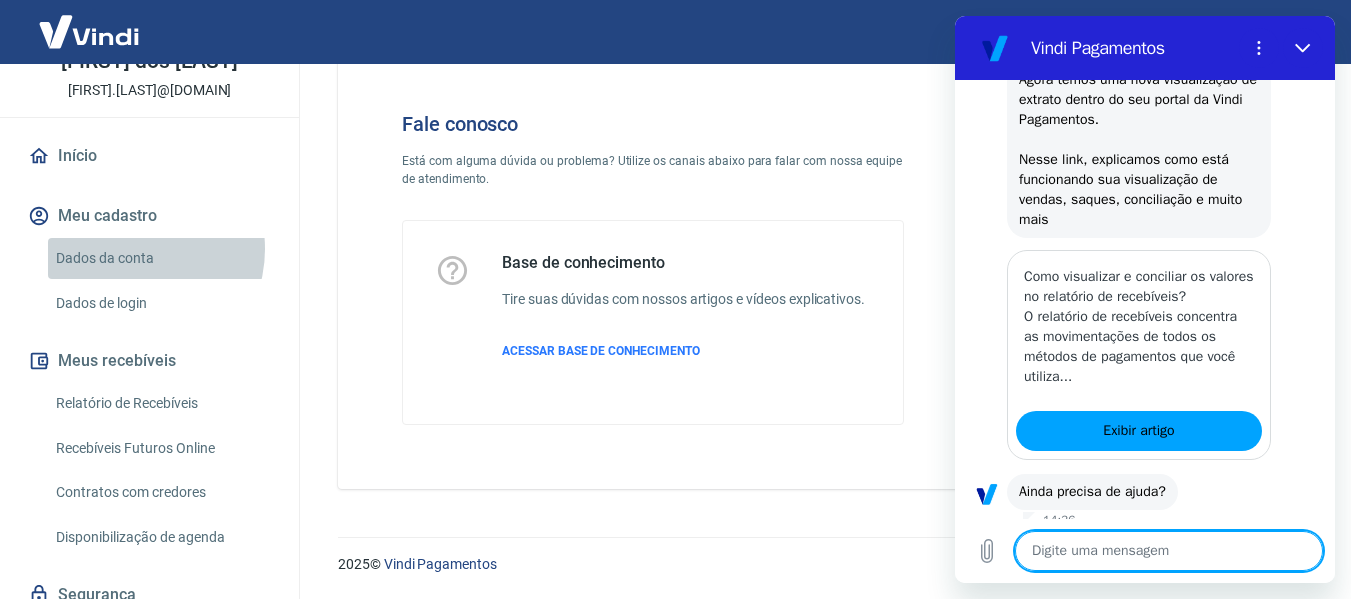 click on "Dados da conta" at bounding box center (161, 258) 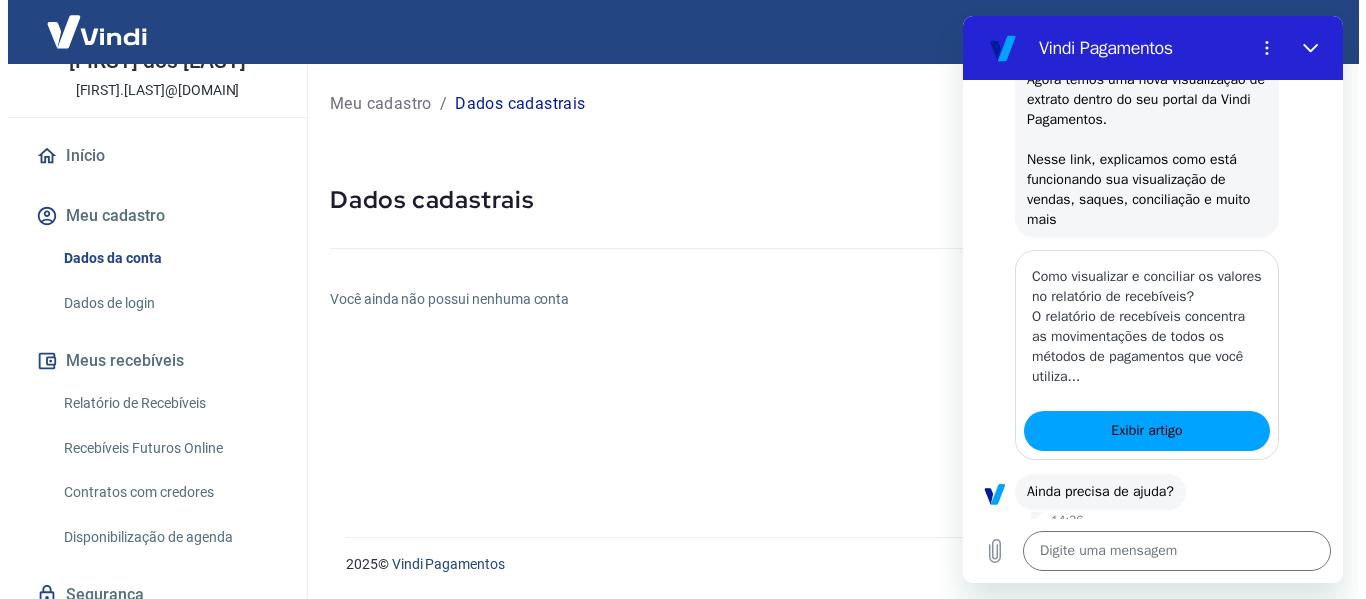 scroll, scrollTop: 0, scrollLeft: 0, axis: both 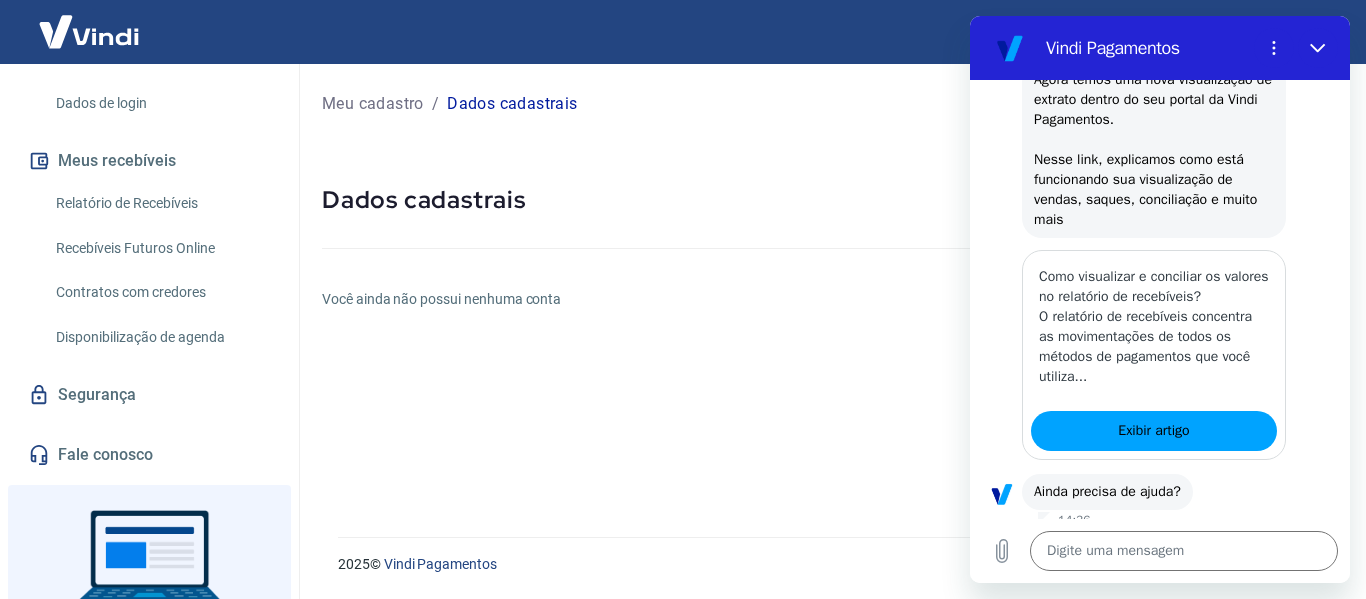 click on "Contratos com credores" at bounding box center [161, 292] 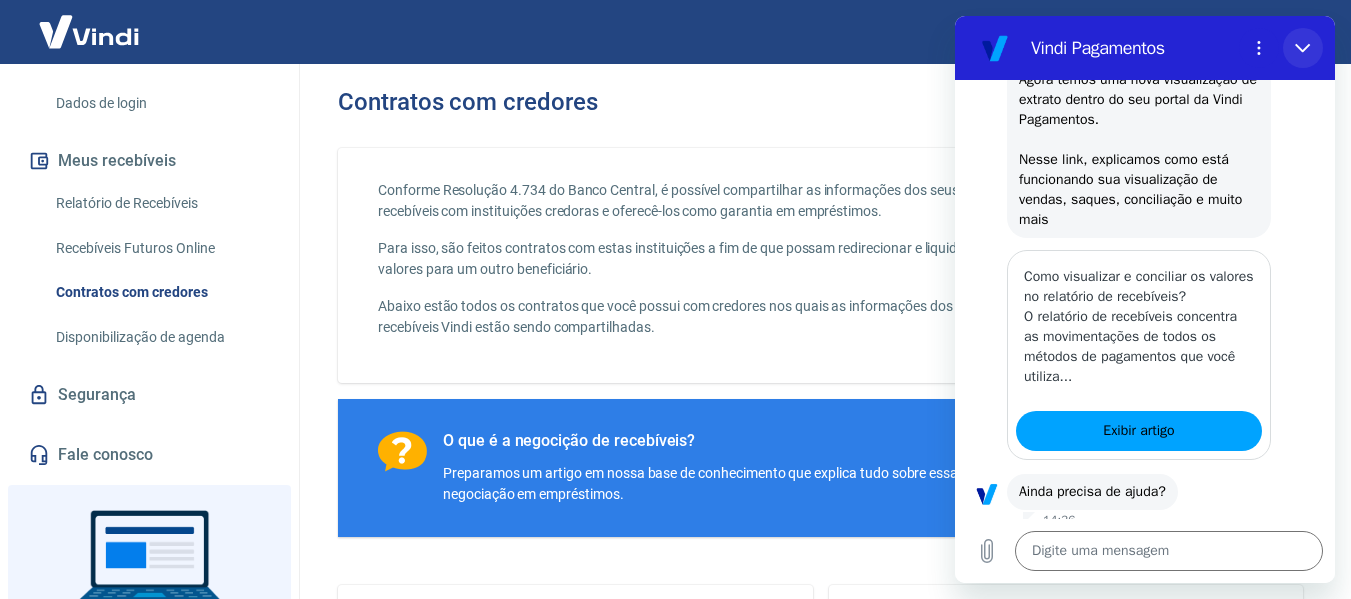 drag, startPoint x: 2268, startPoint y: 71, endPoint x: 1313, endPoint y: 55, distance: 955.13403 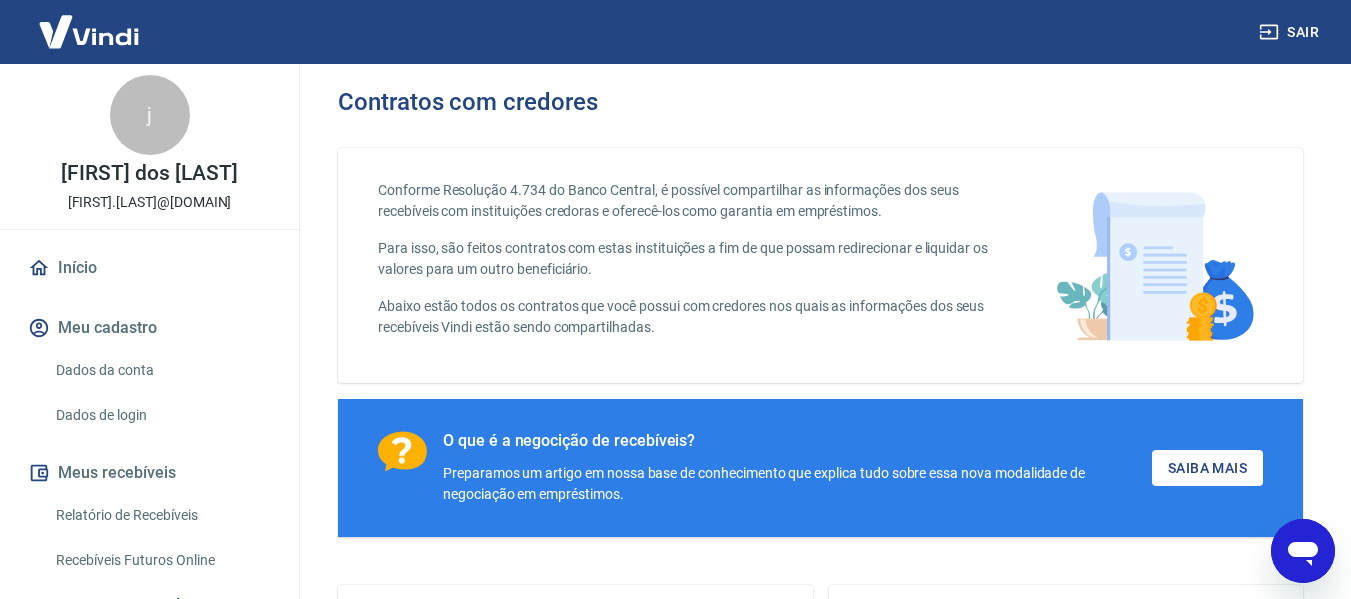 scroll, scrollTop: 0, scrollLeft: 0, axis: both 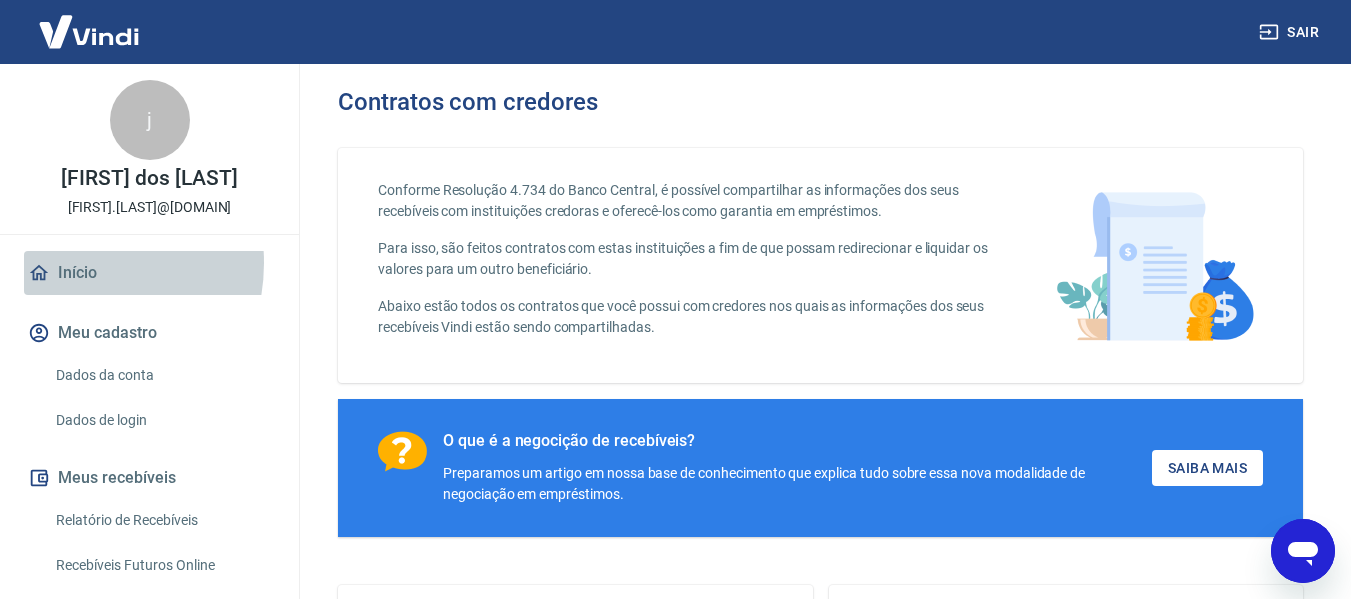 click on "Início" at bounding box center [149, 273] 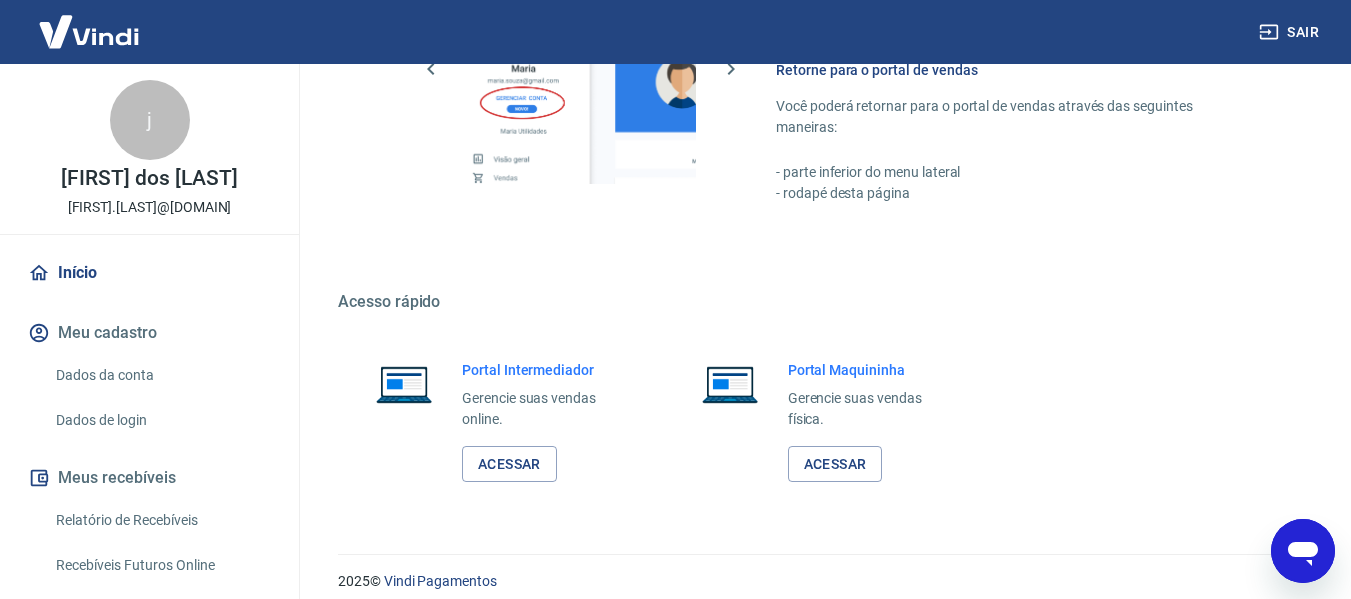scroll, scrollTop: 1249, scrollLeft: 0, axis: vertical 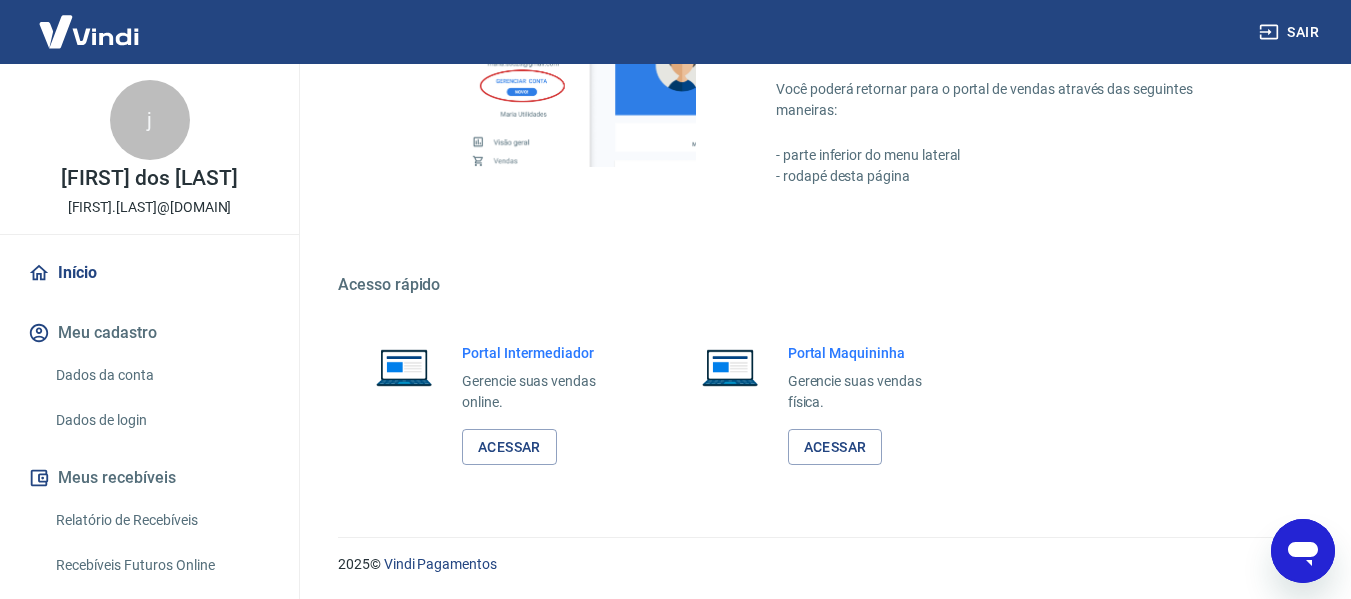 click on "Dados da conta" at bounding box center (161, 375) 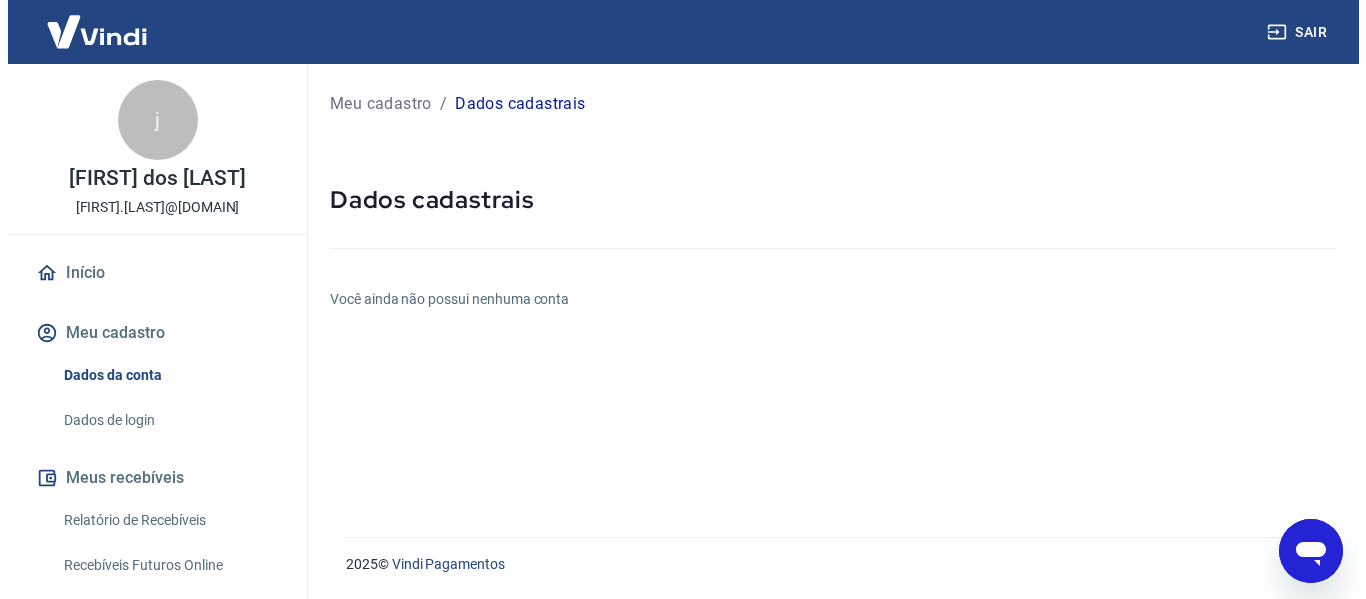 scroll, scrollTop: 0, scrollLeft: 0, axis: both 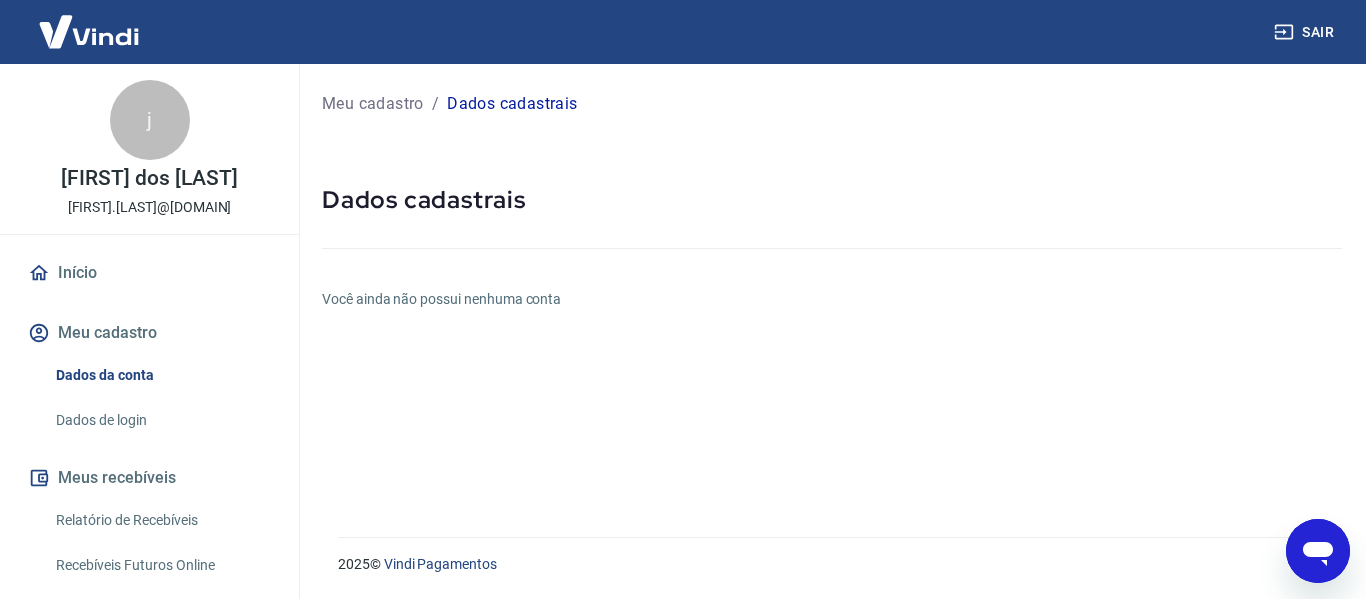 click 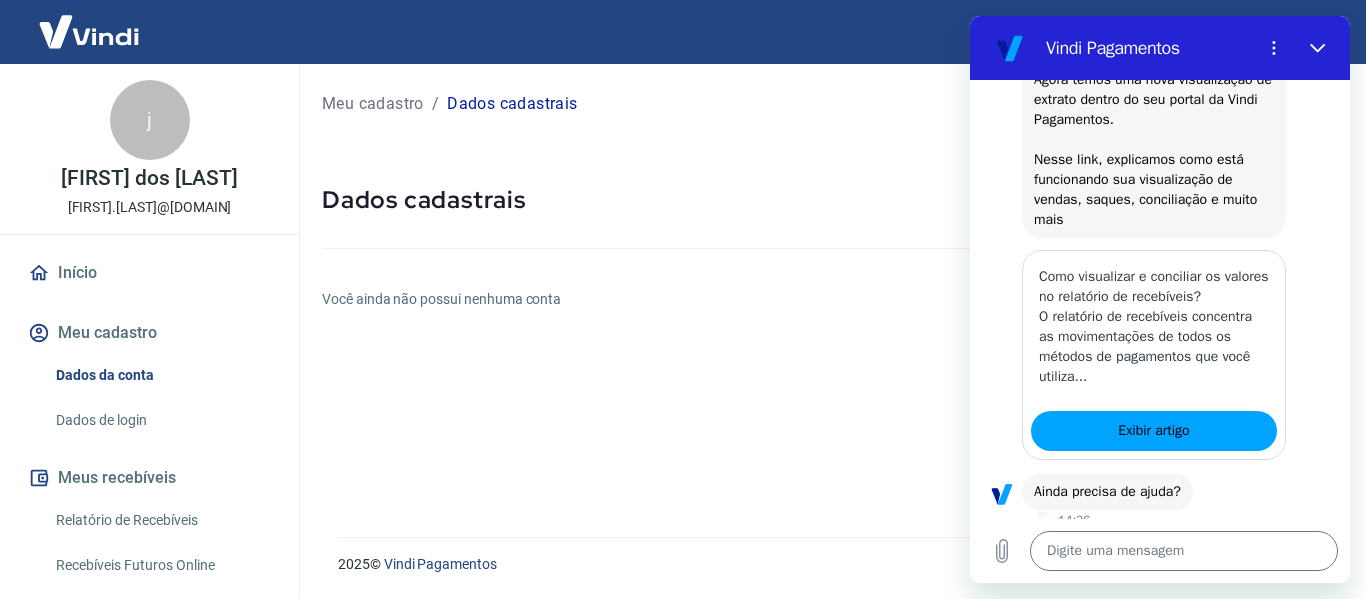 type on "x" 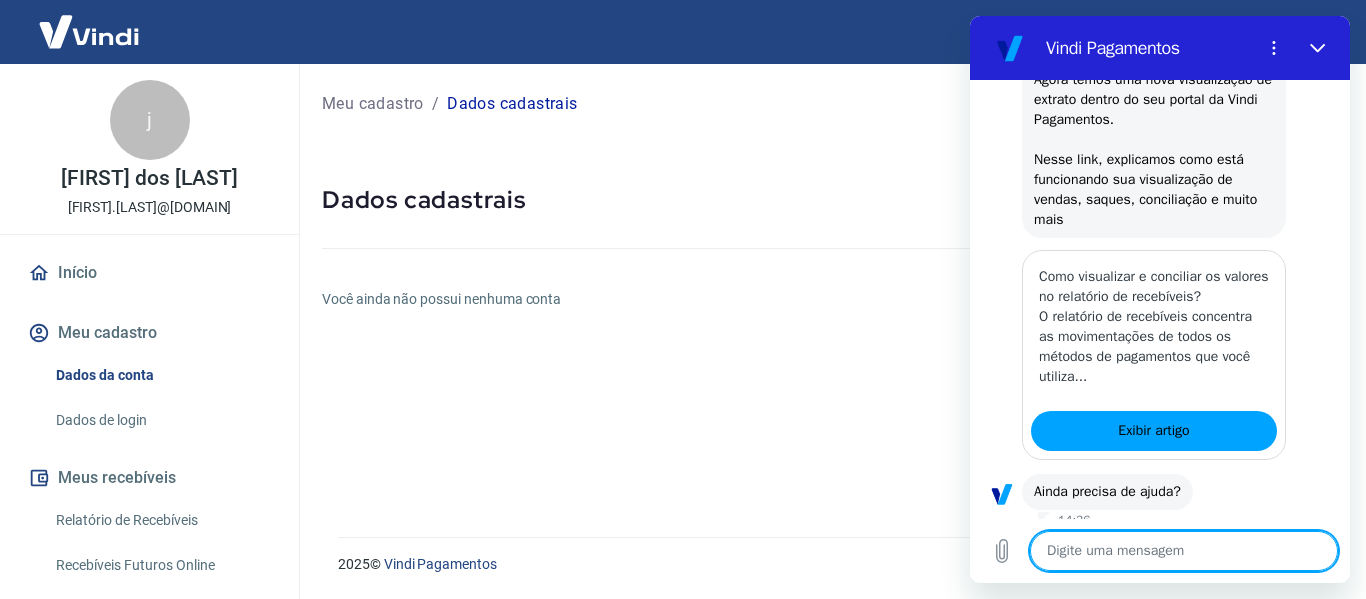 click at bounding box center (1184, 551) 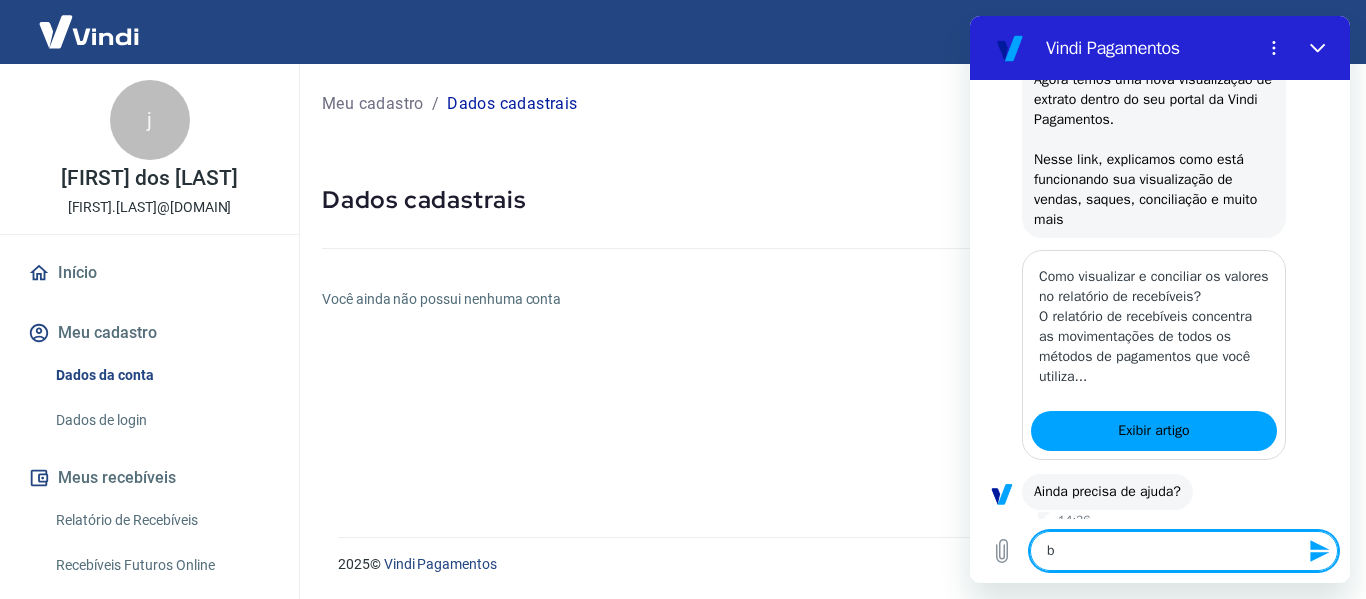 type on "bo" 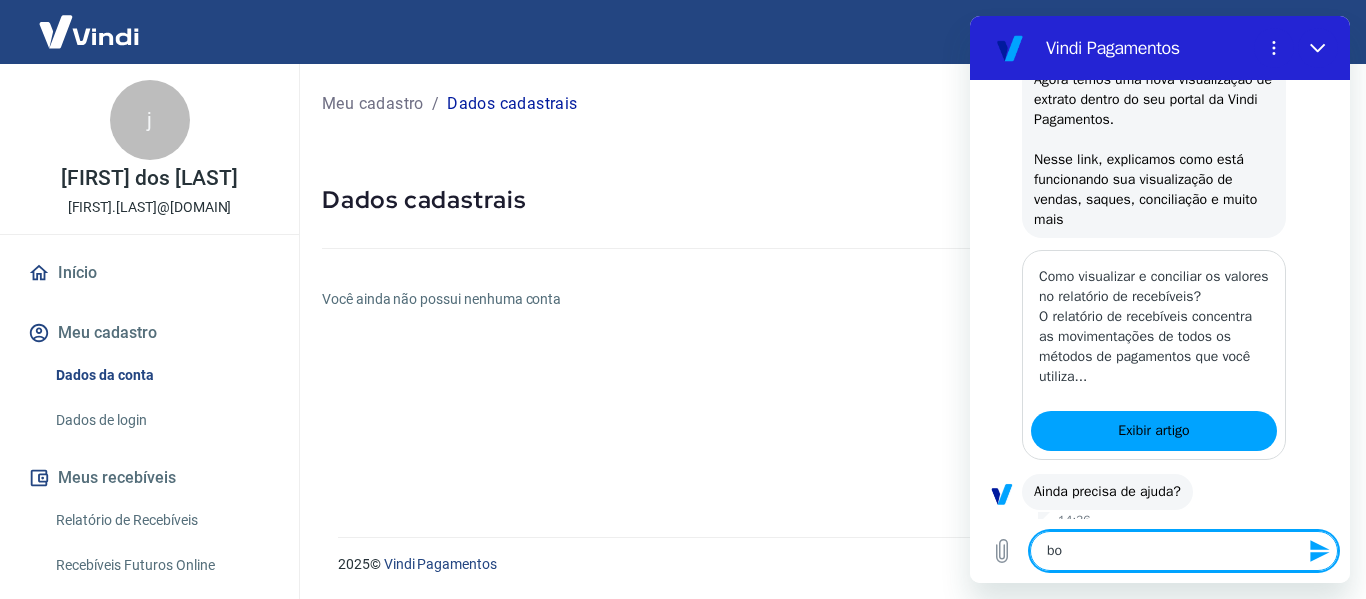type on "boa" 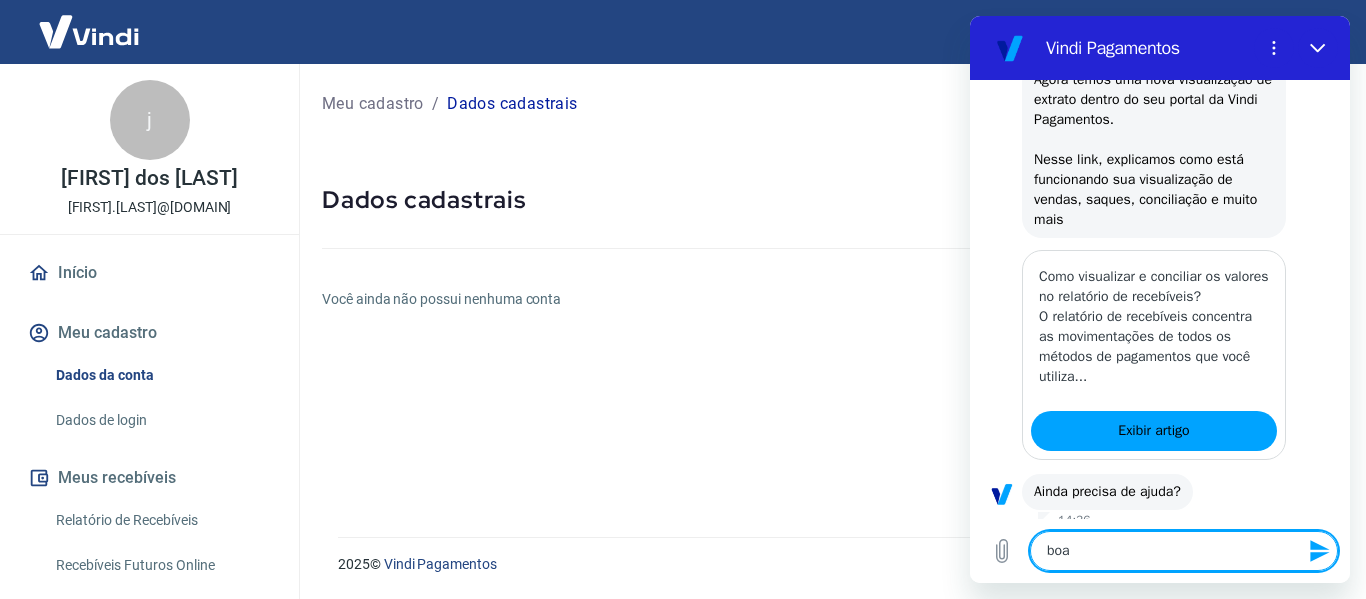 type on "boa" 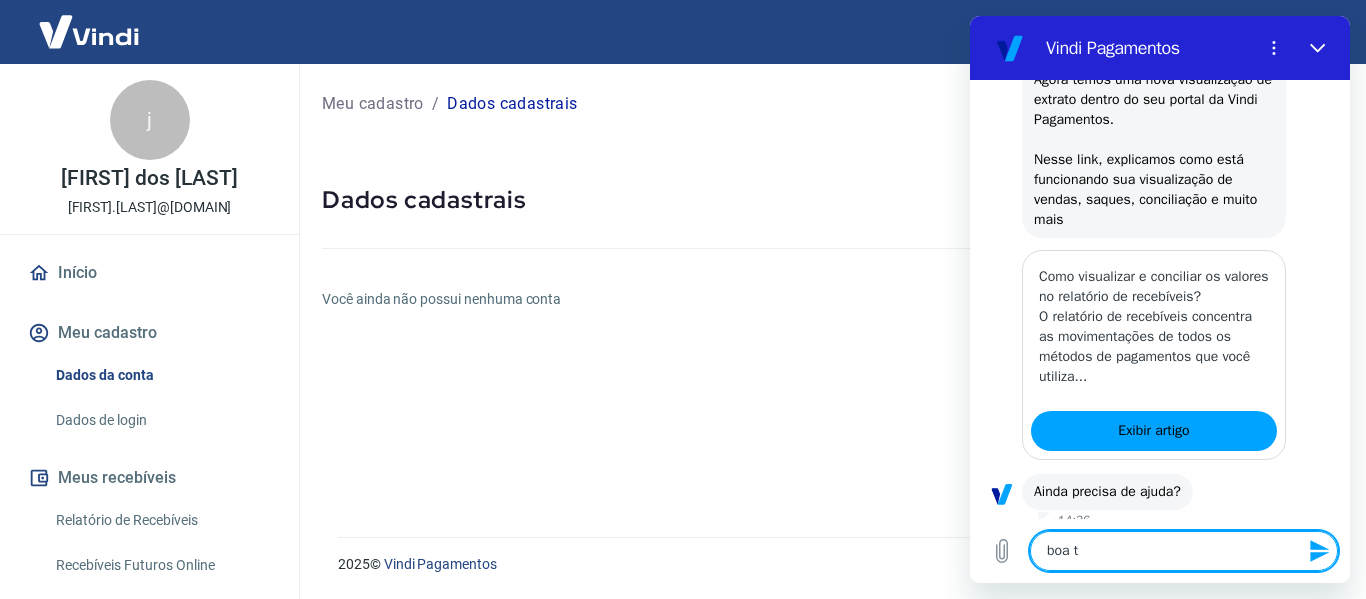 type on "boa ta" 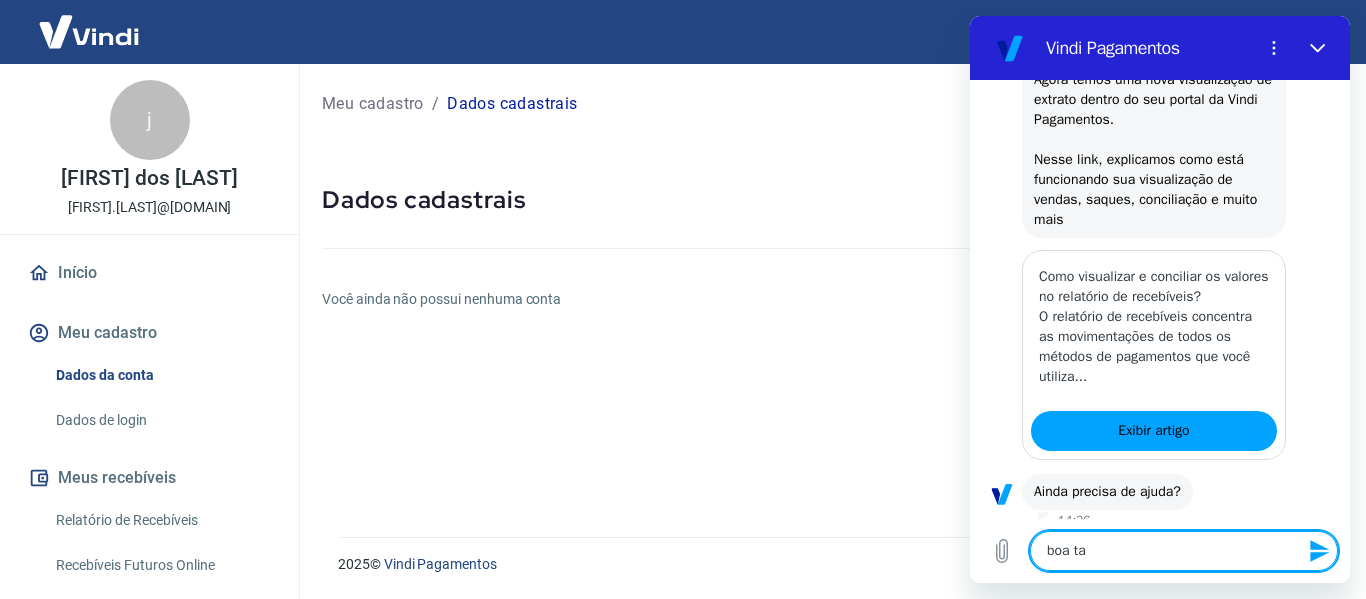 type on "boa tar" 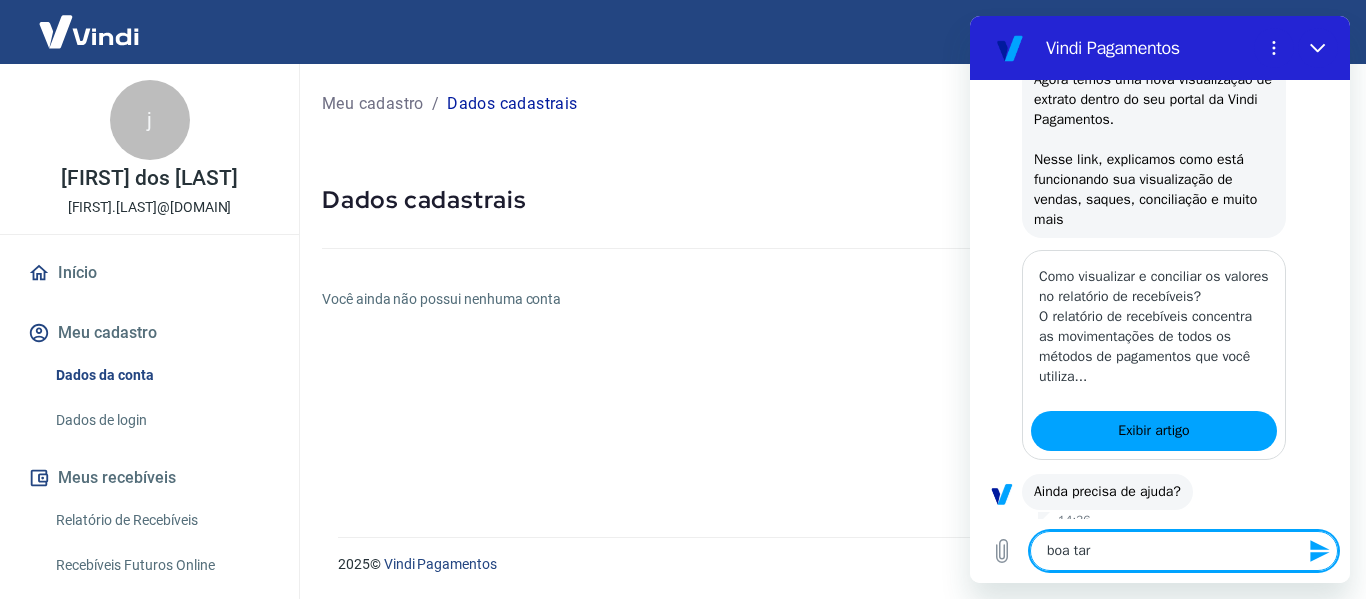 type on "boa tard" 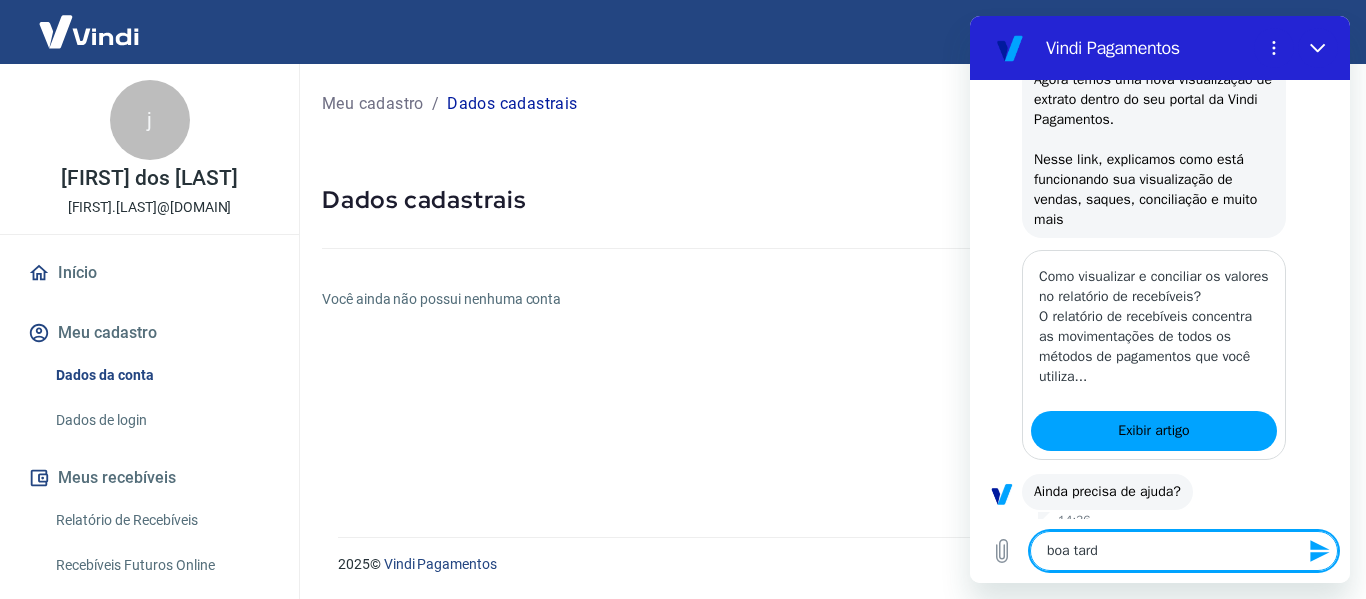 type on "boa tarde" 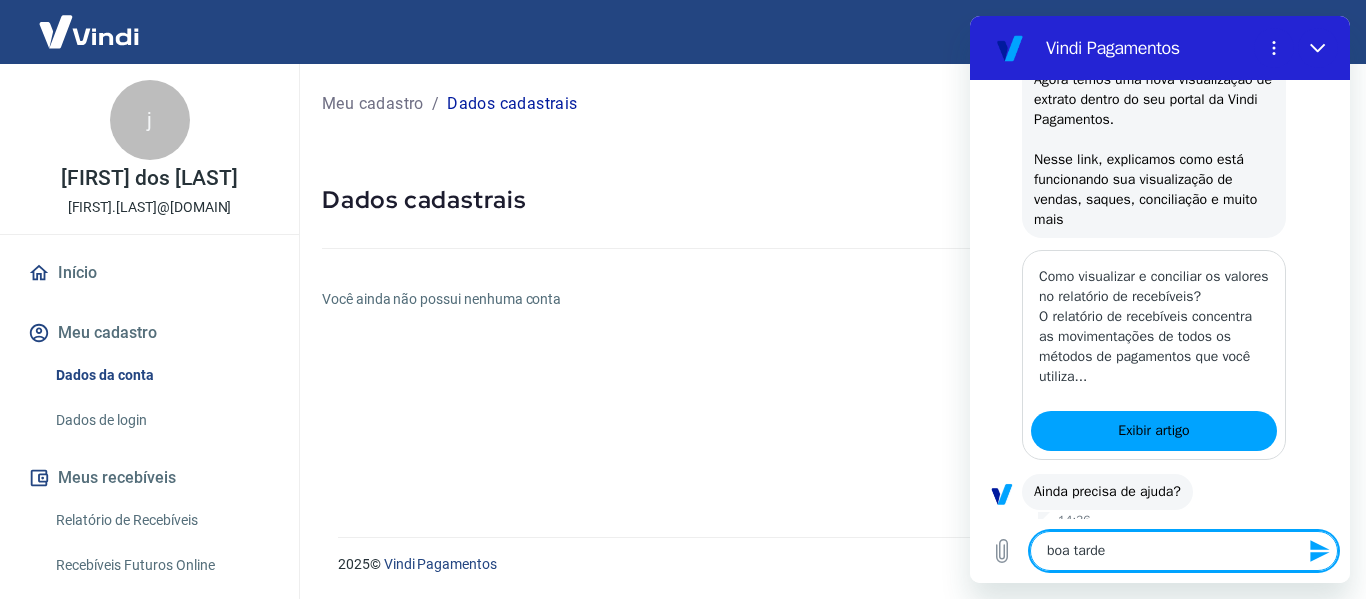 type 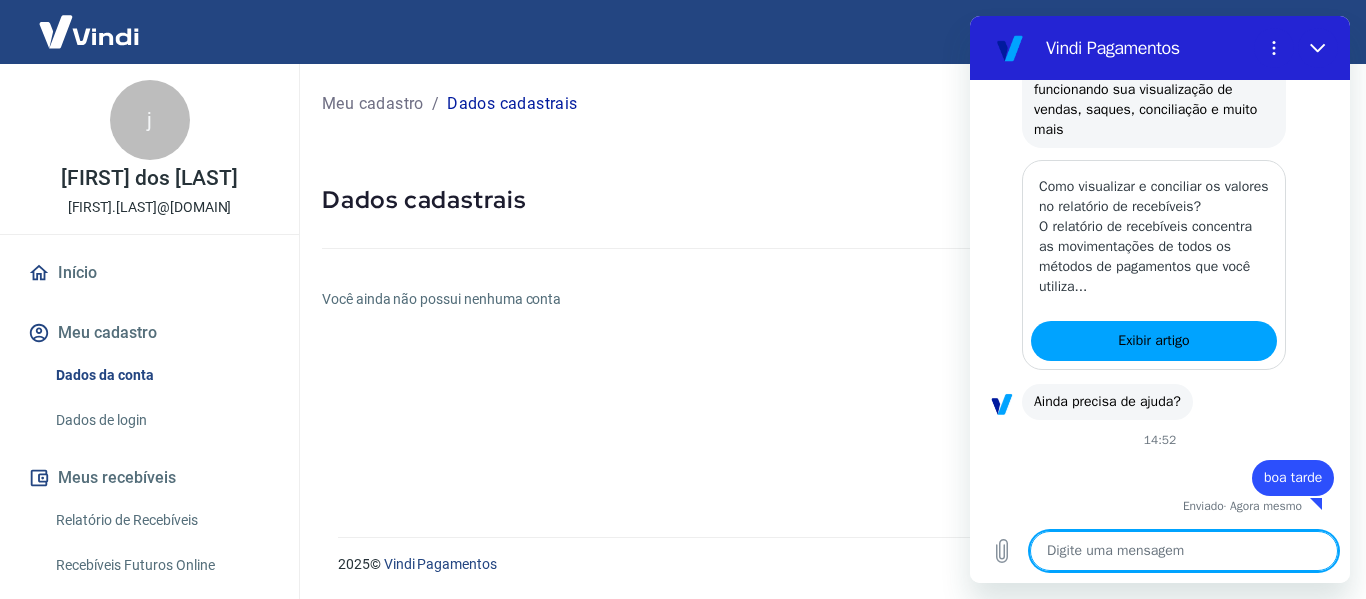 type on "x" 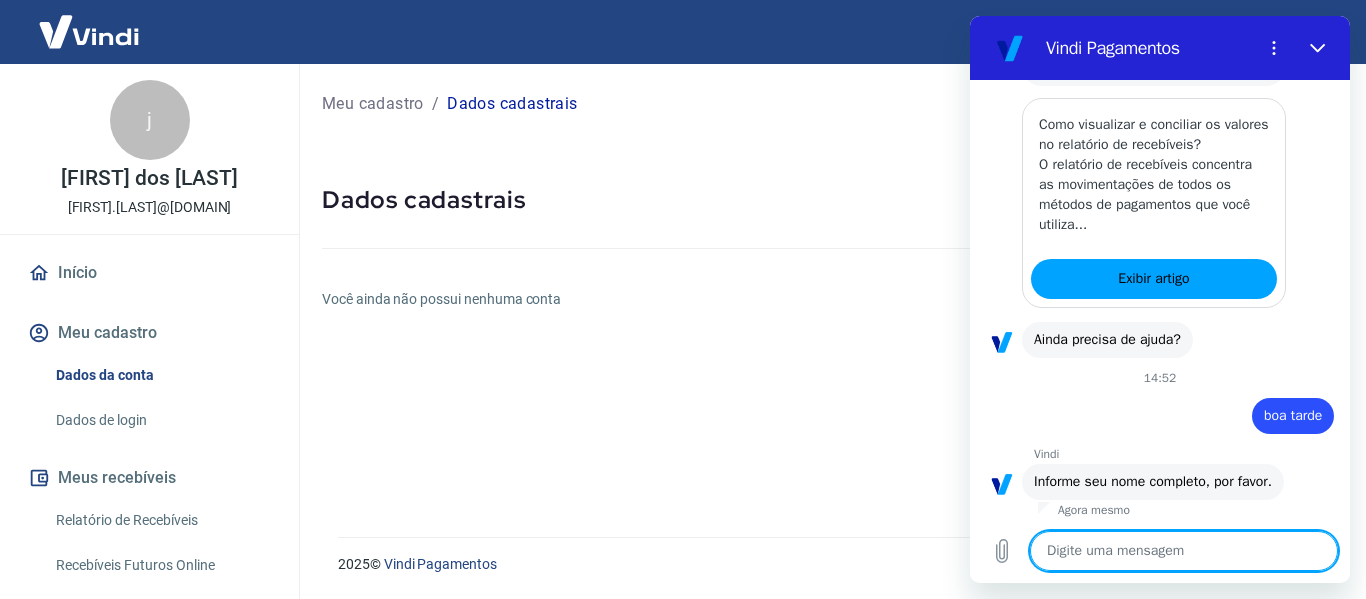 scroll, scrollTop: 820, scrollLeft: 0, axis: vertical 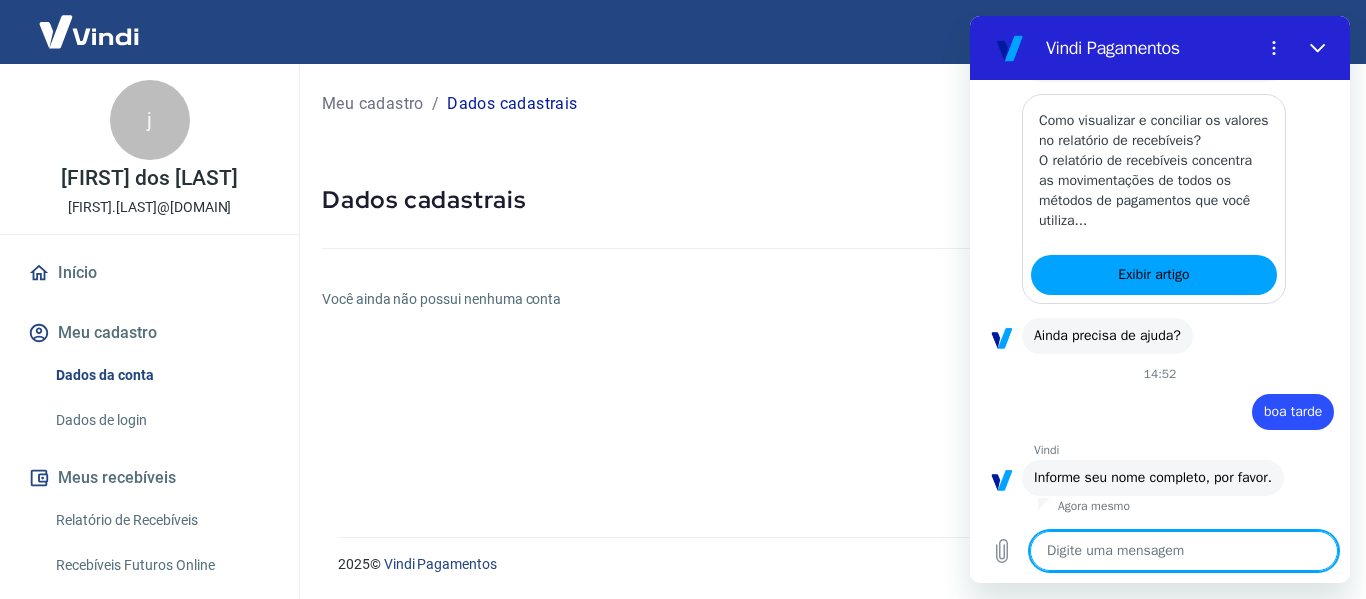 click at bounding box center [1184, 551] 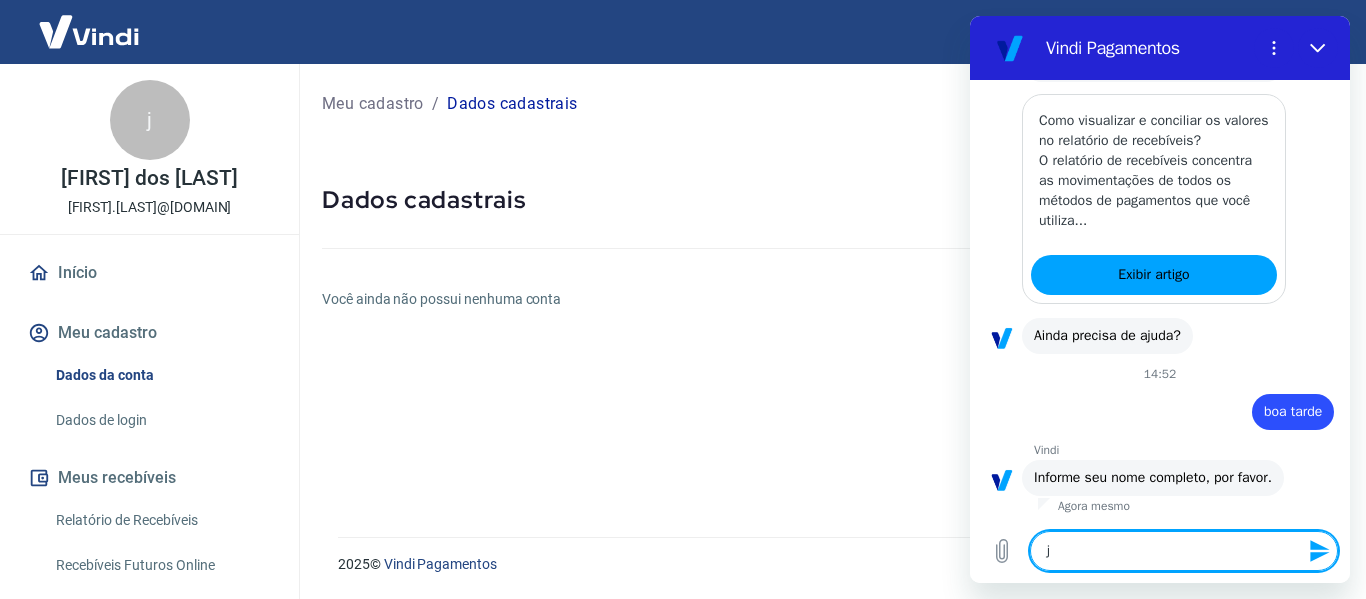 type on "ju" 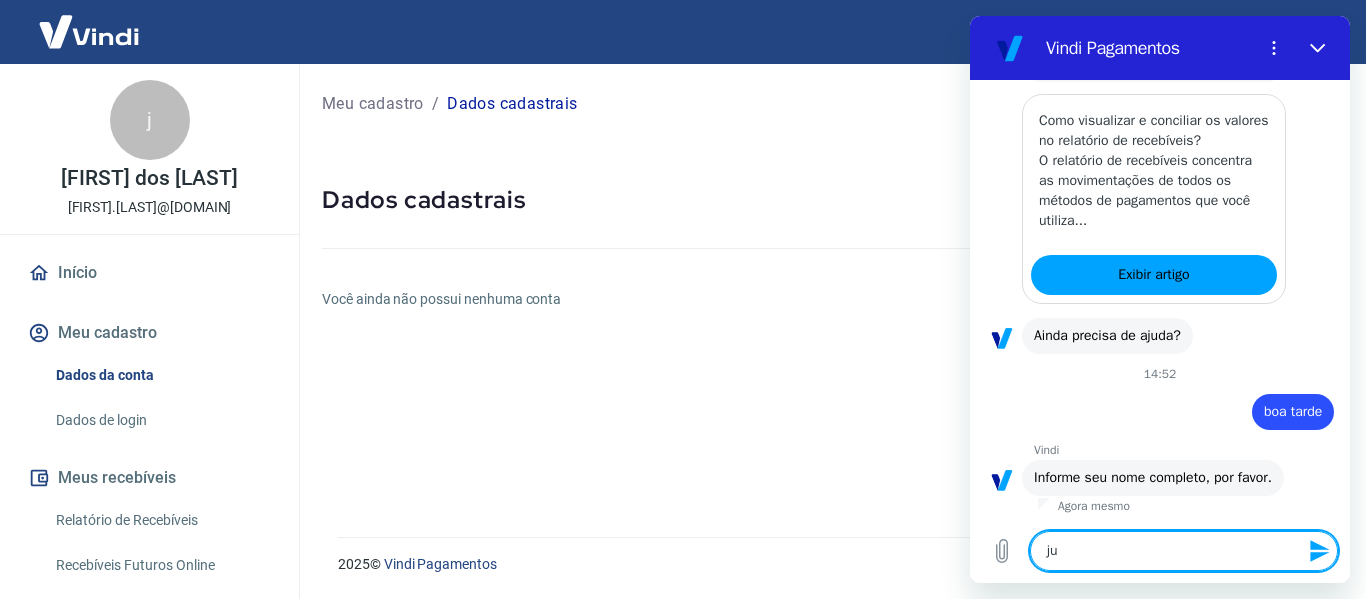 type on "jua" 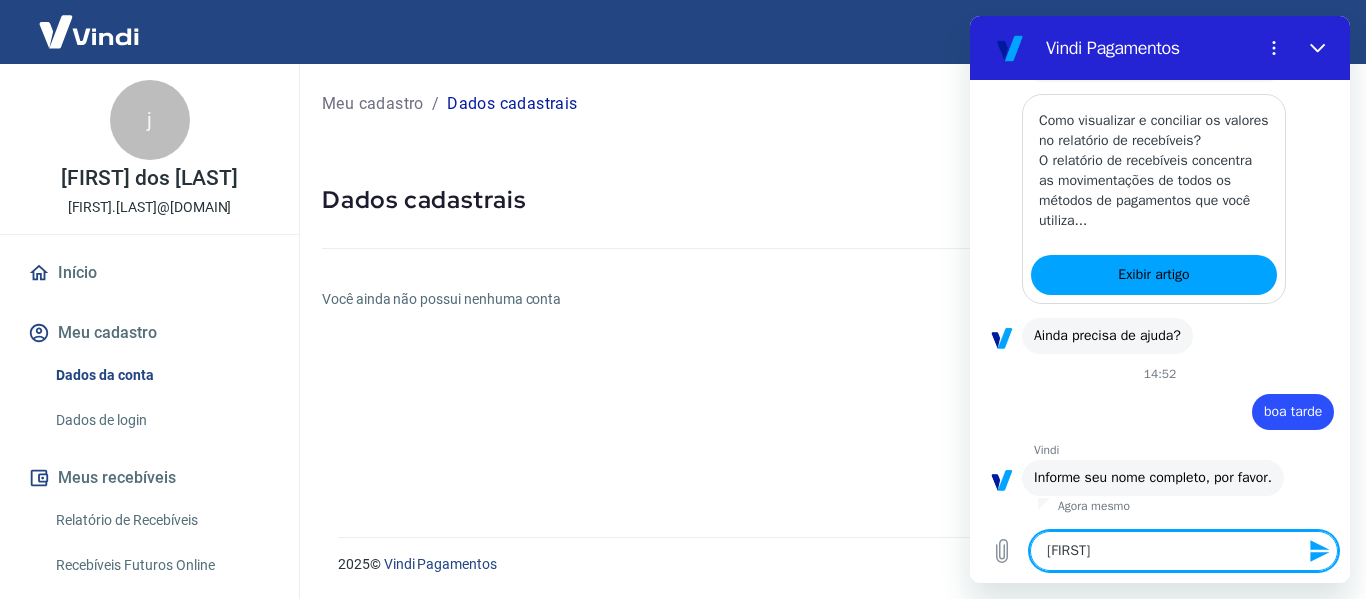type on "juar" 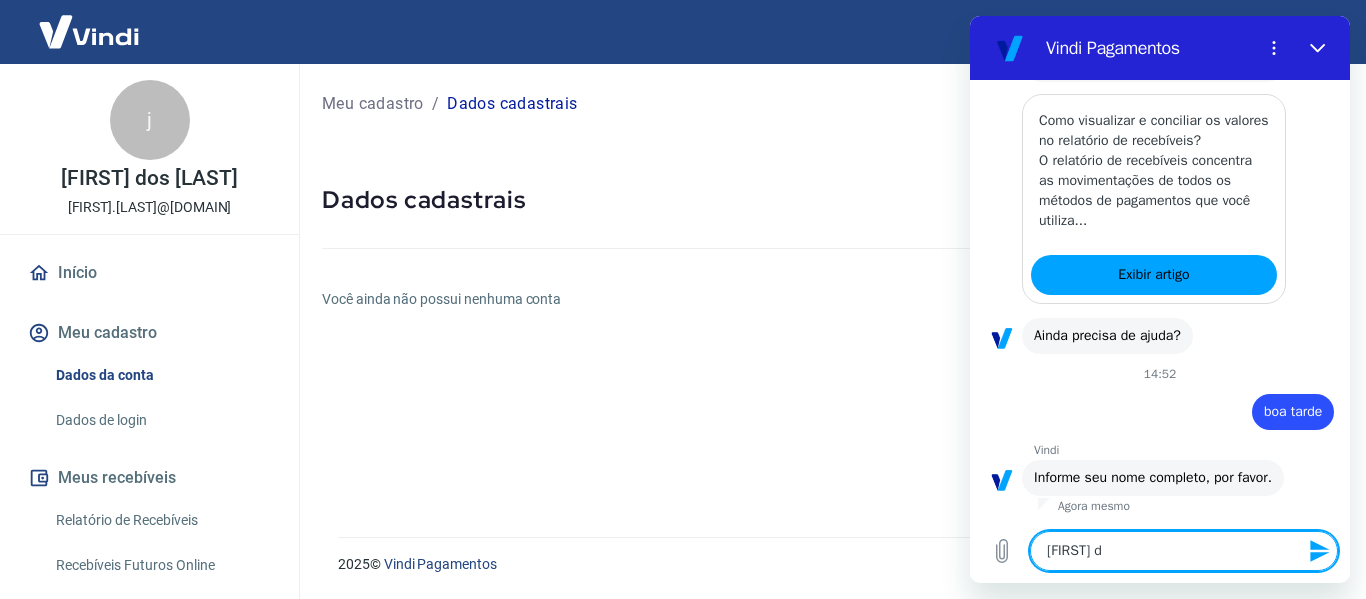 type on "juarez do" 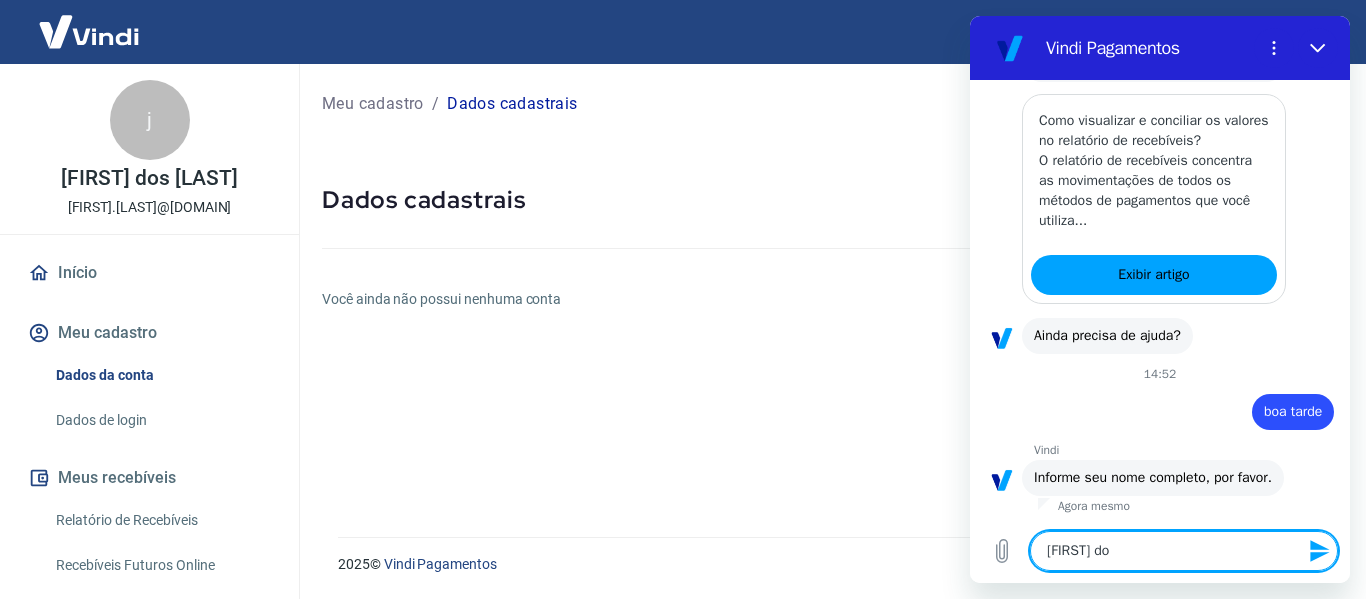 type on "juarez dos" 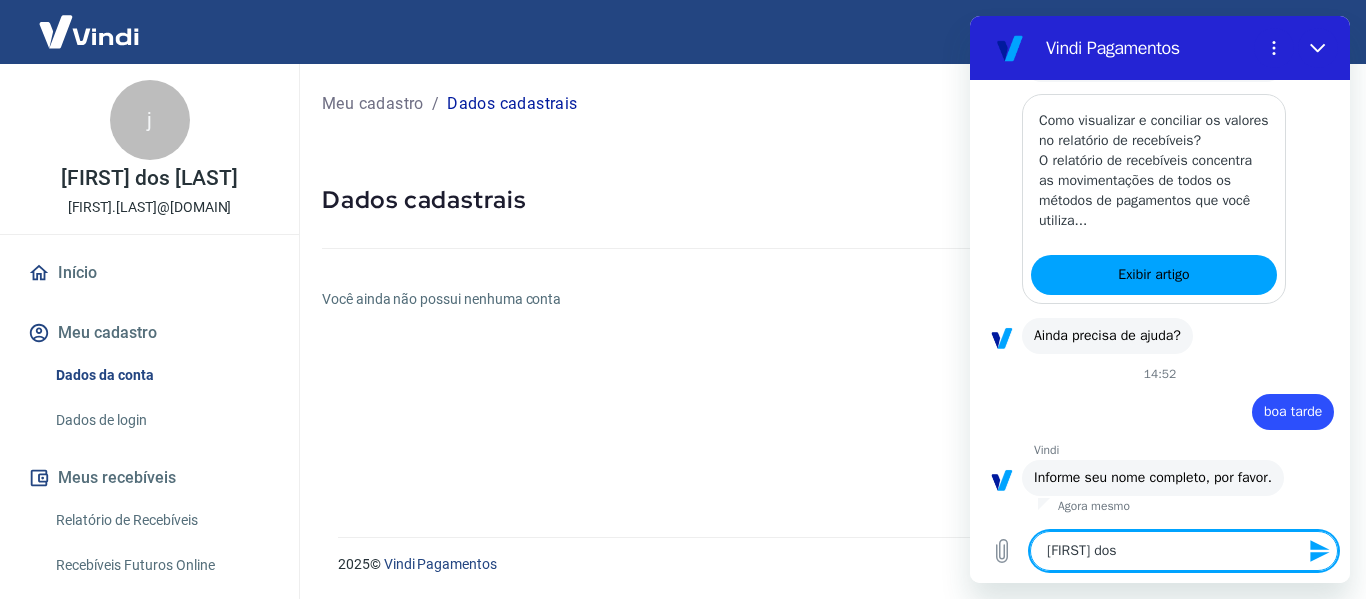 type on "juarez dos" 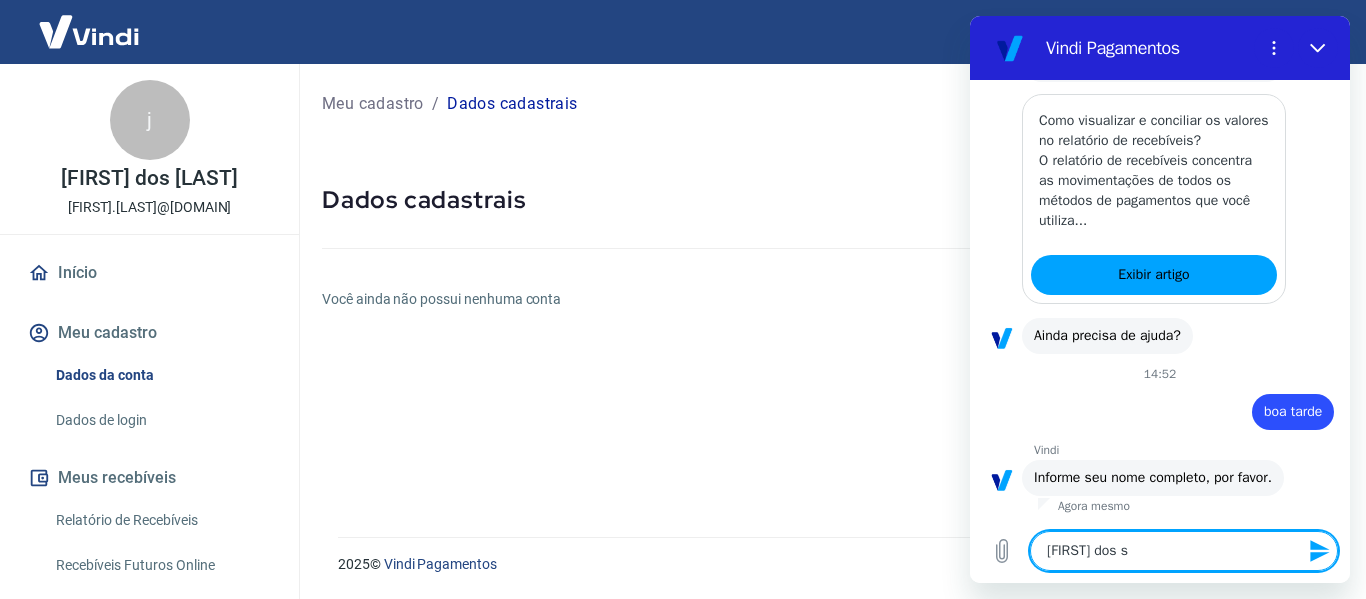 type 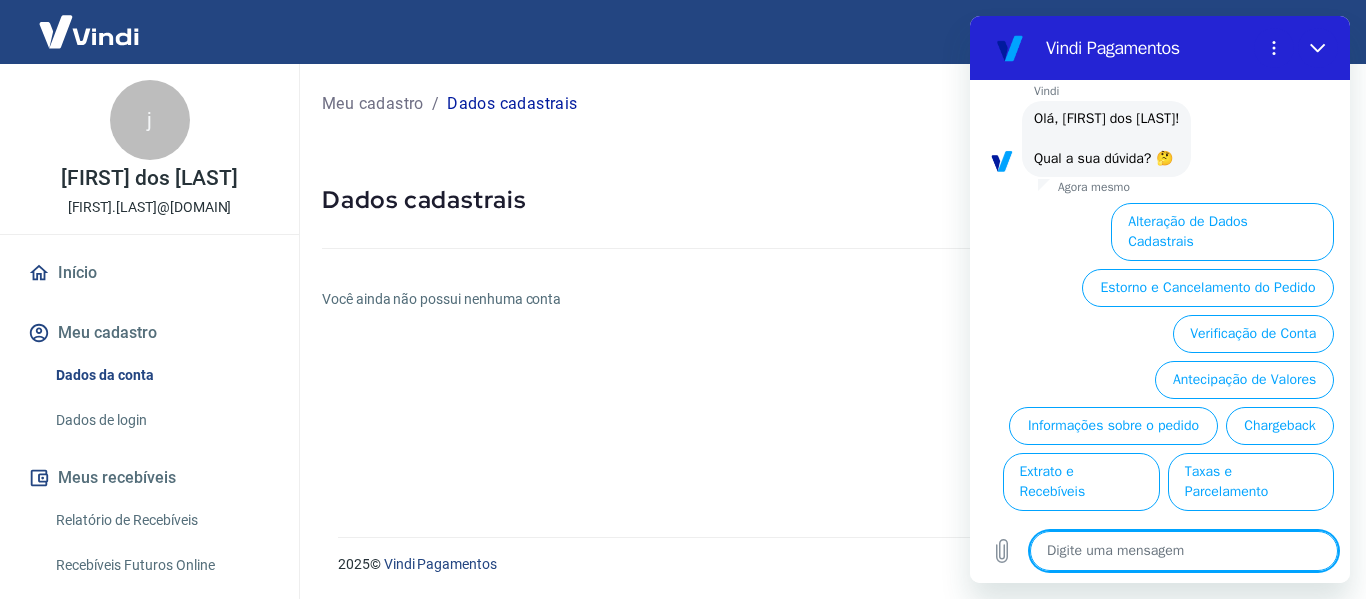 scroll, scrollTop: 1570, scrollLeft: 0, axis: vertical 